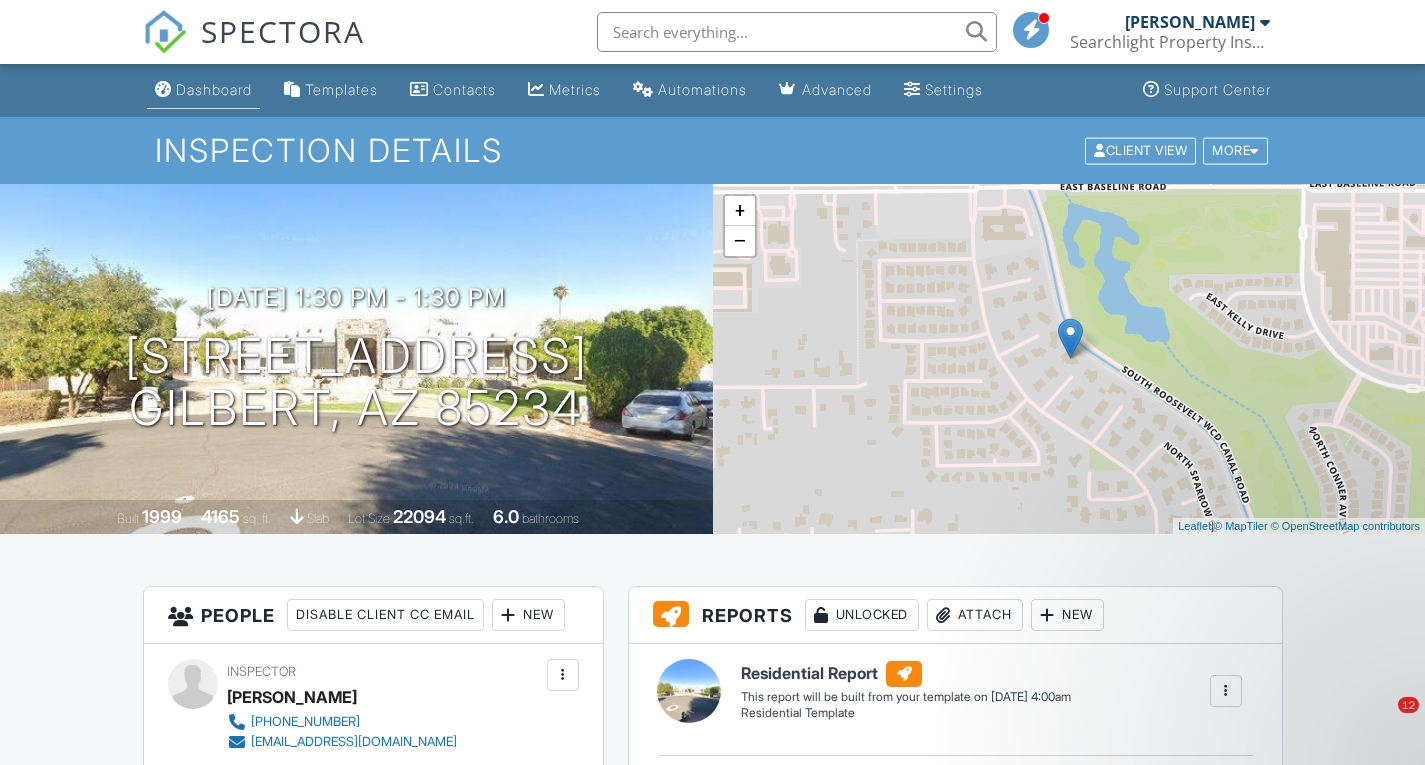 scroll, scrollTop: 0, scrollLeft: 0, axis: both 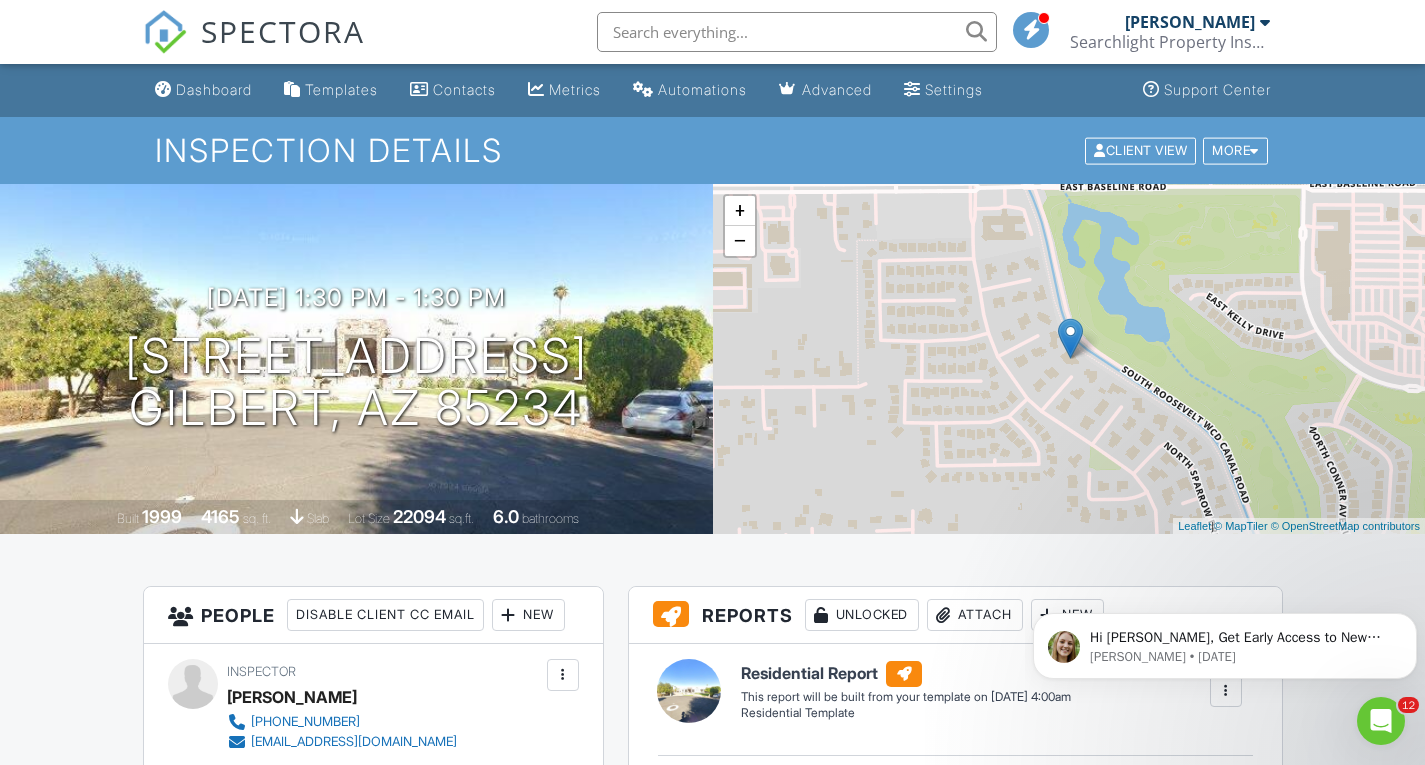 click on "SPECTORA" at bounding box center [283, 31] 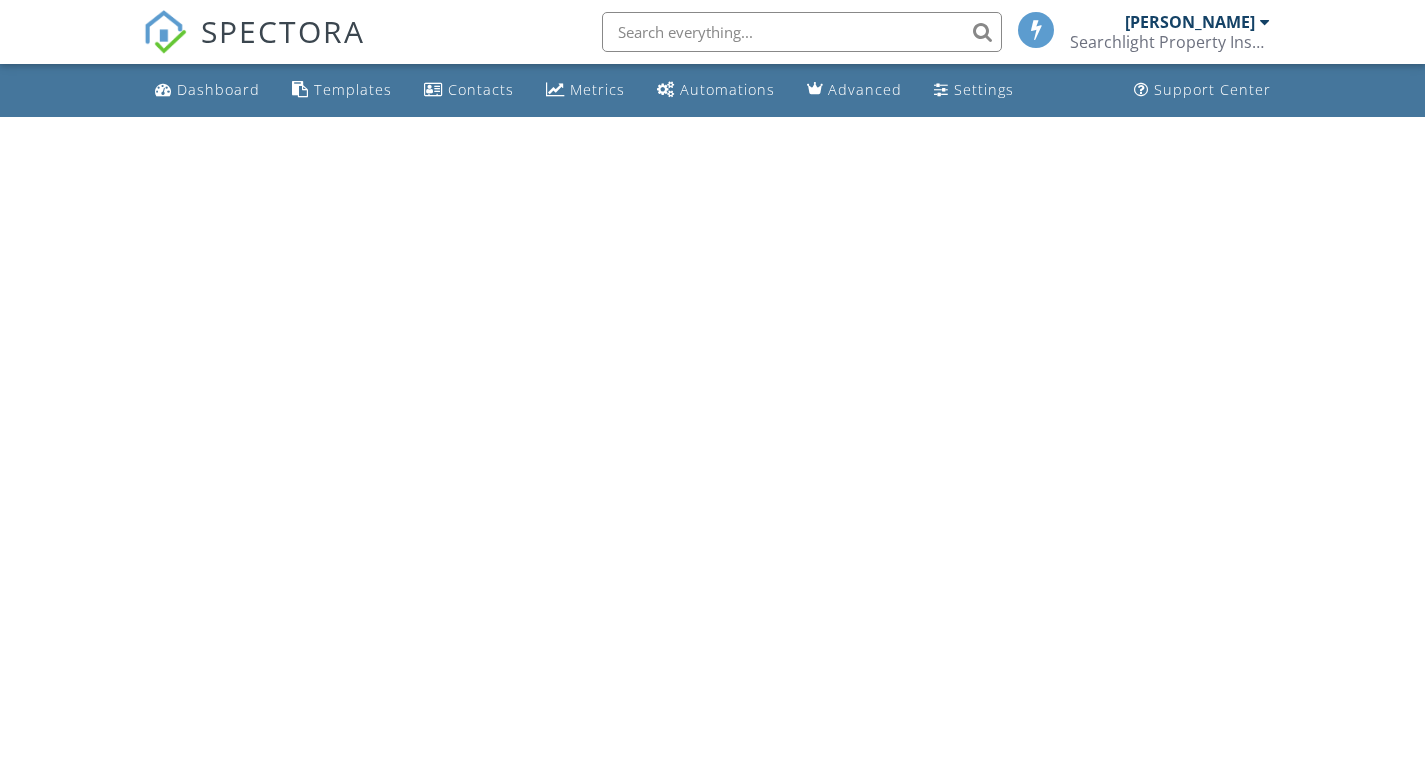 scroll, scrollTop: 0, scrollLeft: 0, axis: both 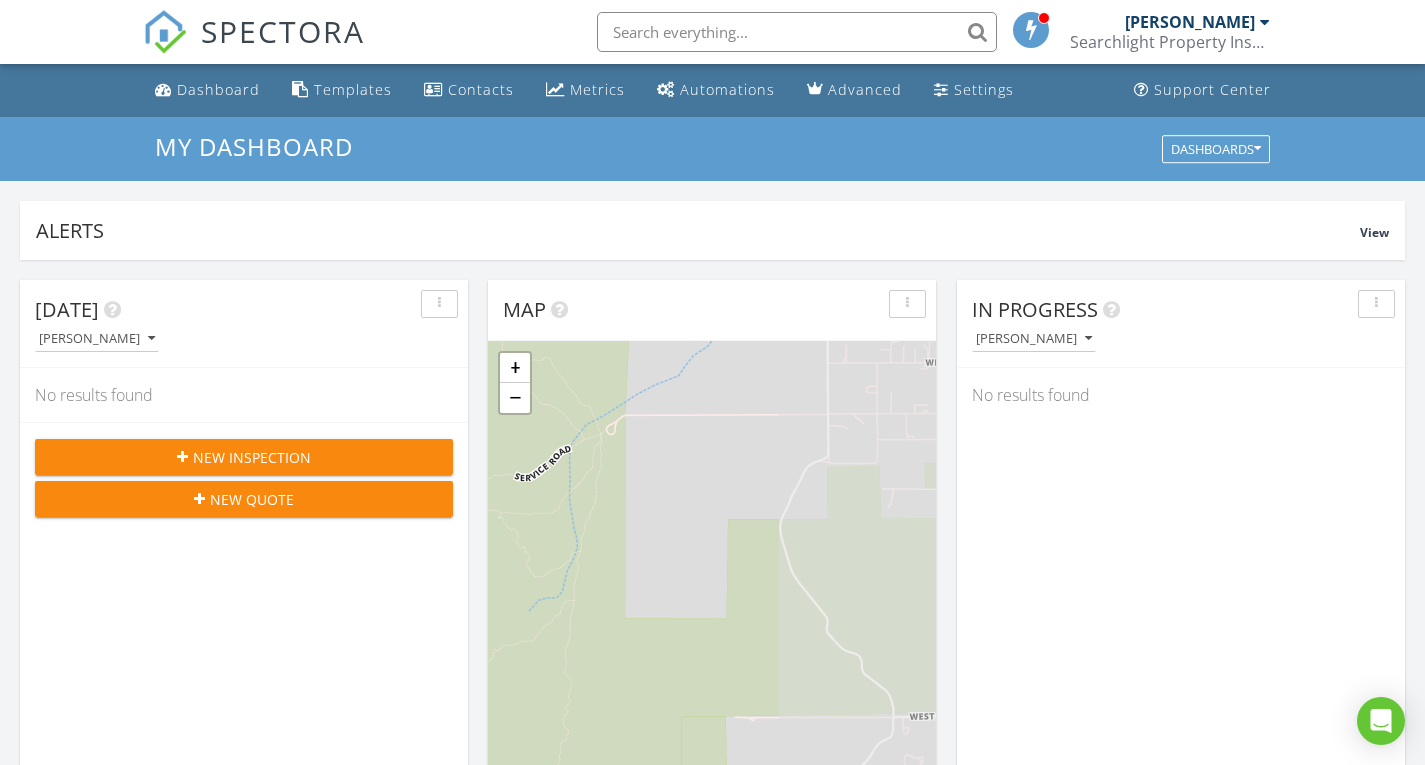 click on "New Inspection" at bounding box center [252, 457] 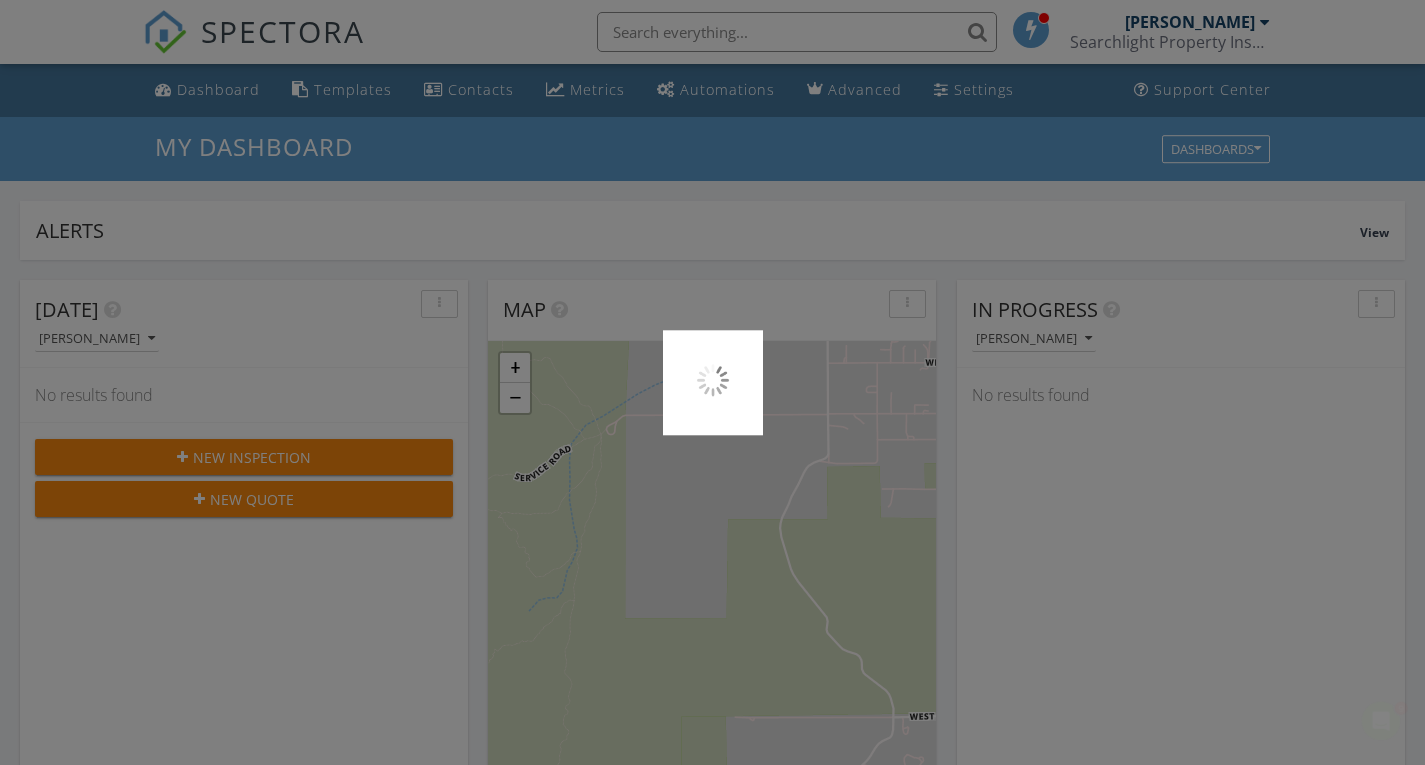 scroll, scrollTop: 0, scrollLeft: 0, axis: both 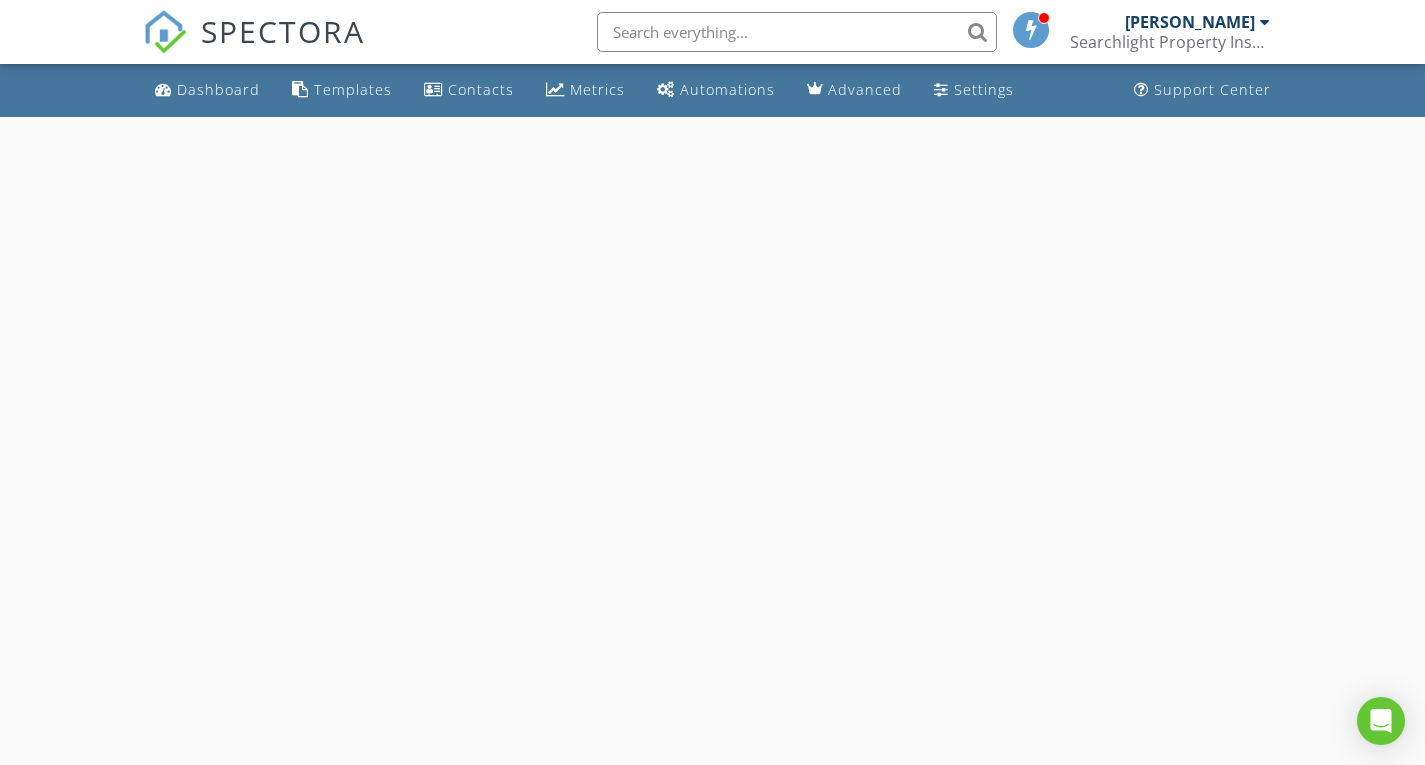 select on "6" 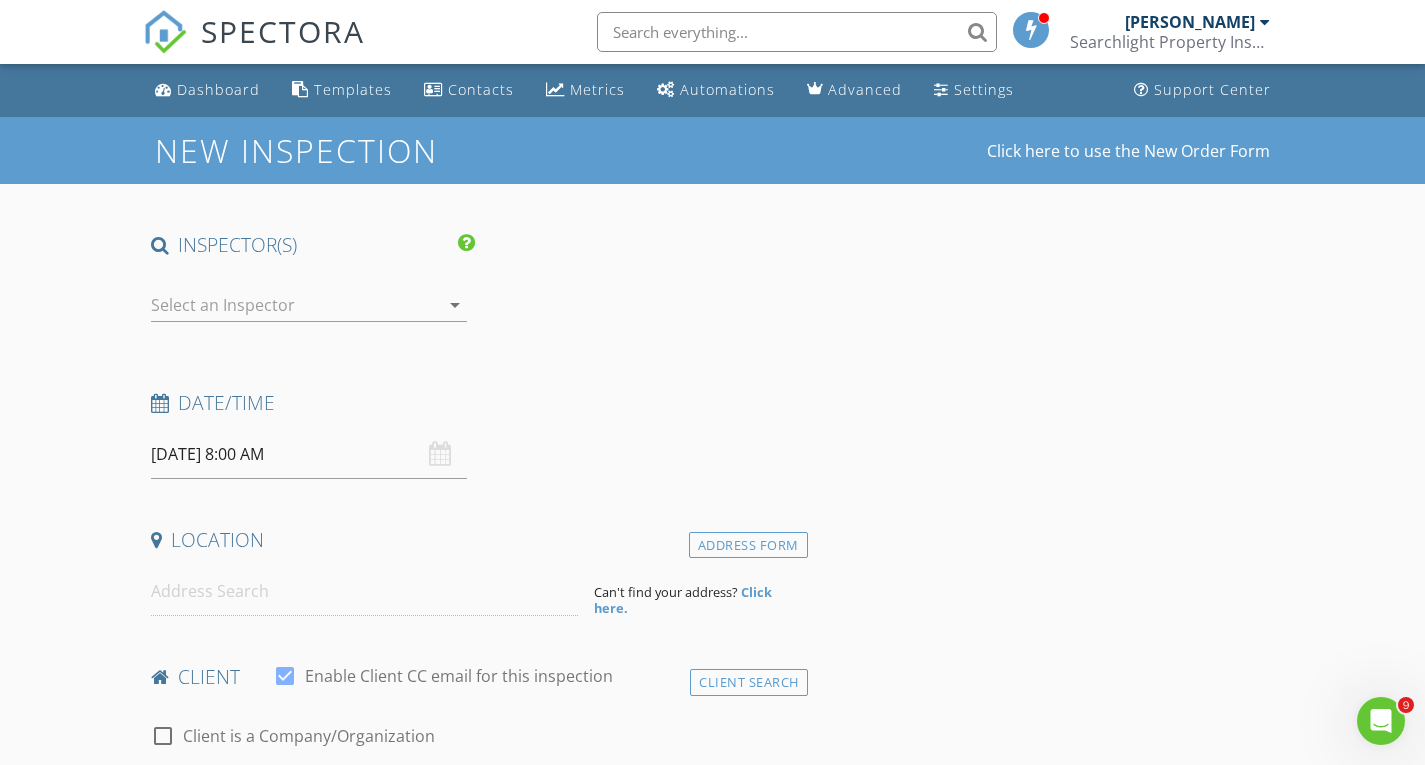 scroll, scrollTop: 0, scrollLeft: 0, axis: both 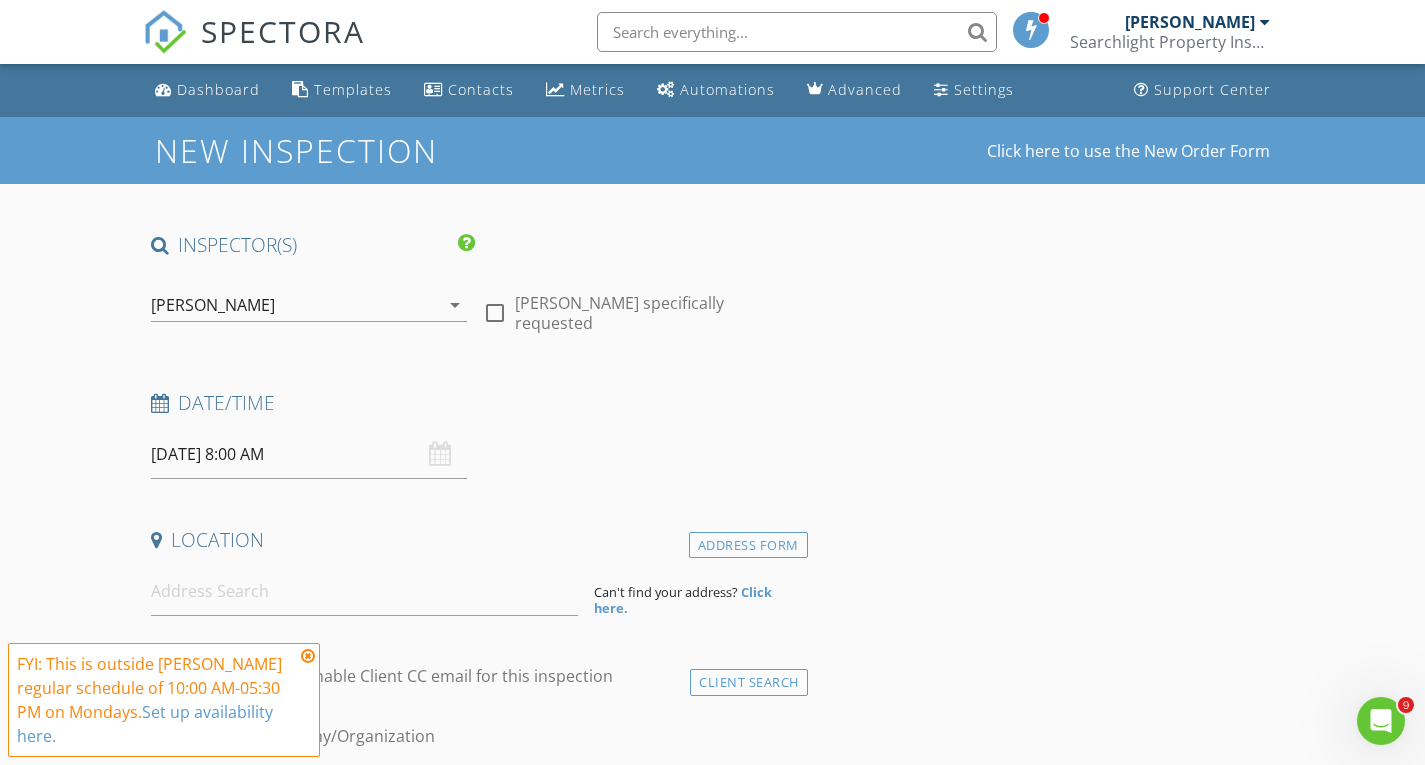 click on "07/14/2025 8:00 AM" at bounding box center [309, 454] 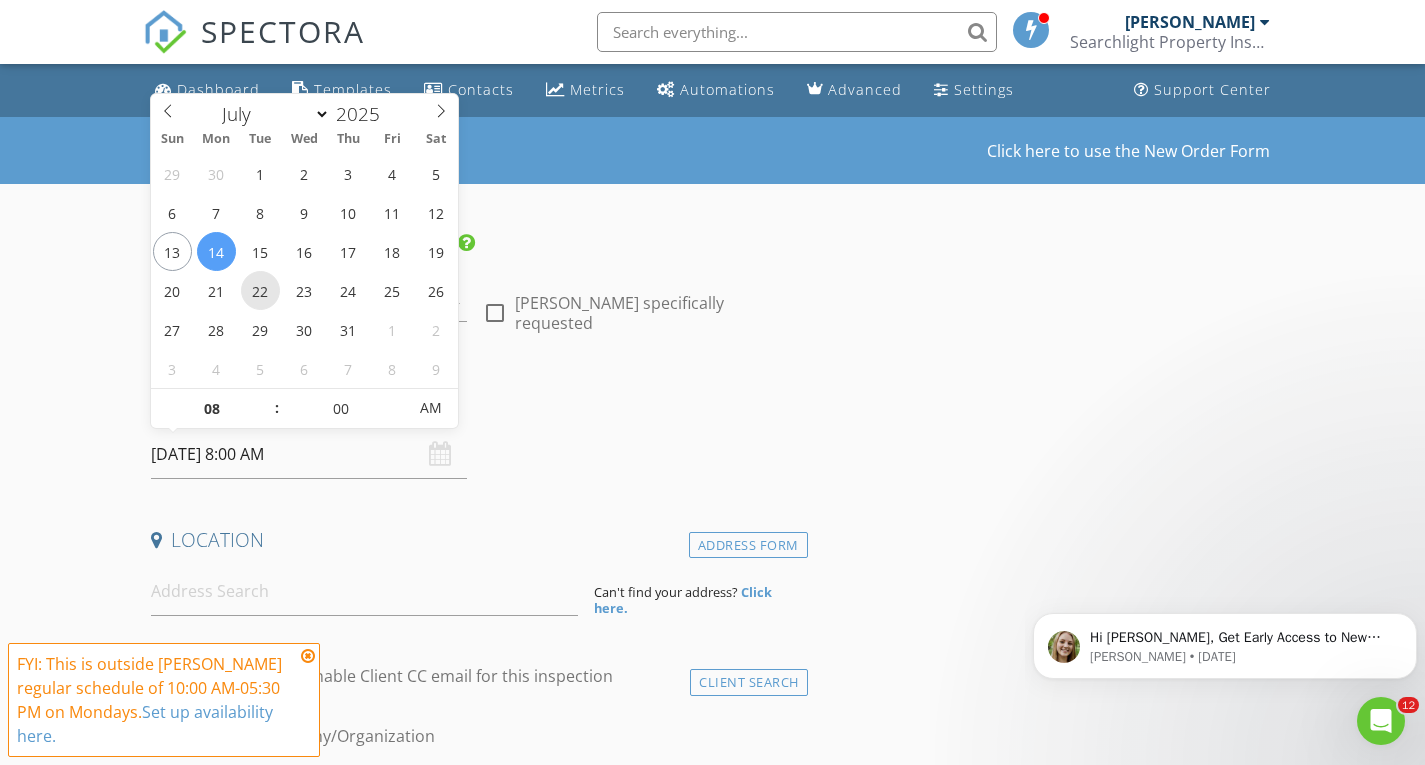 scroll, scrollTop: 0, scrollLeft: 0, axis: both 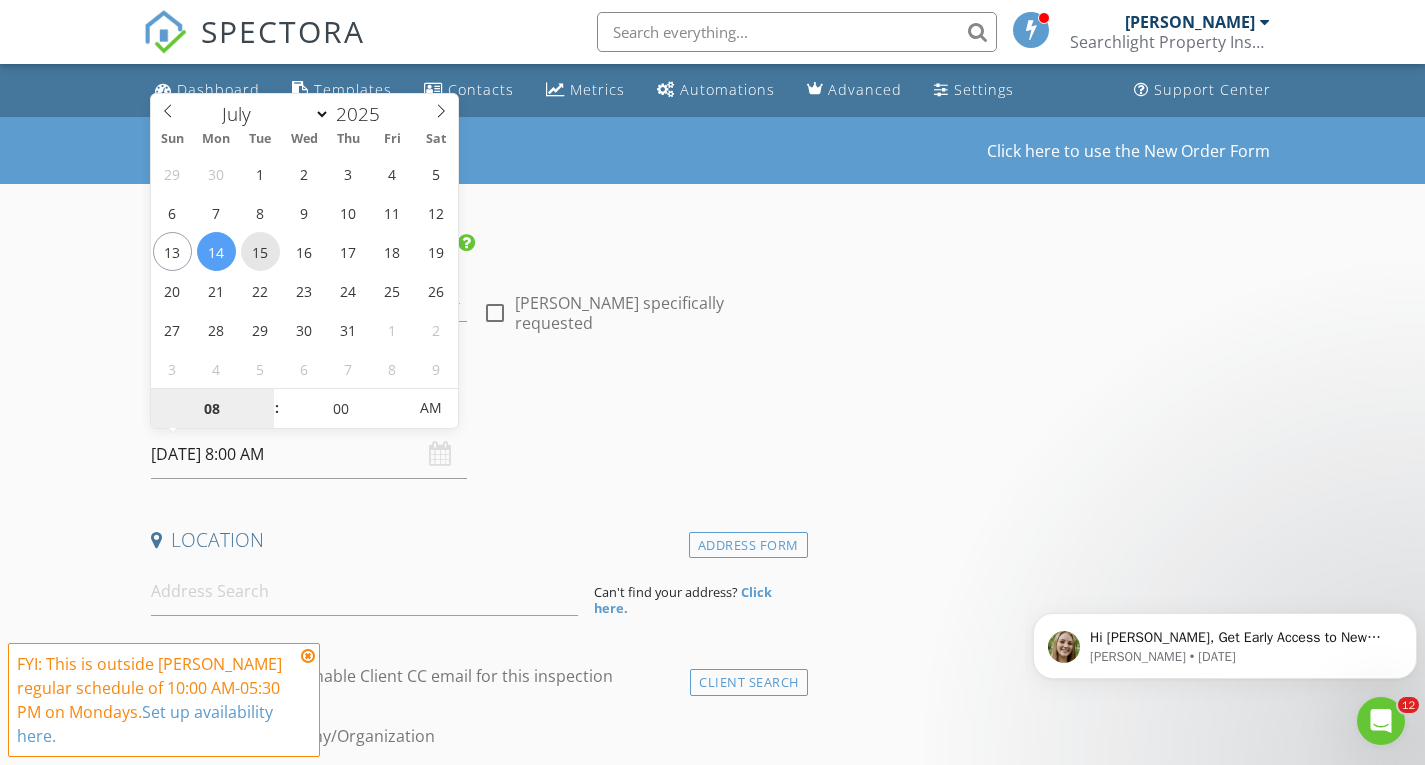type on "07/15/2025 8:00 AM" 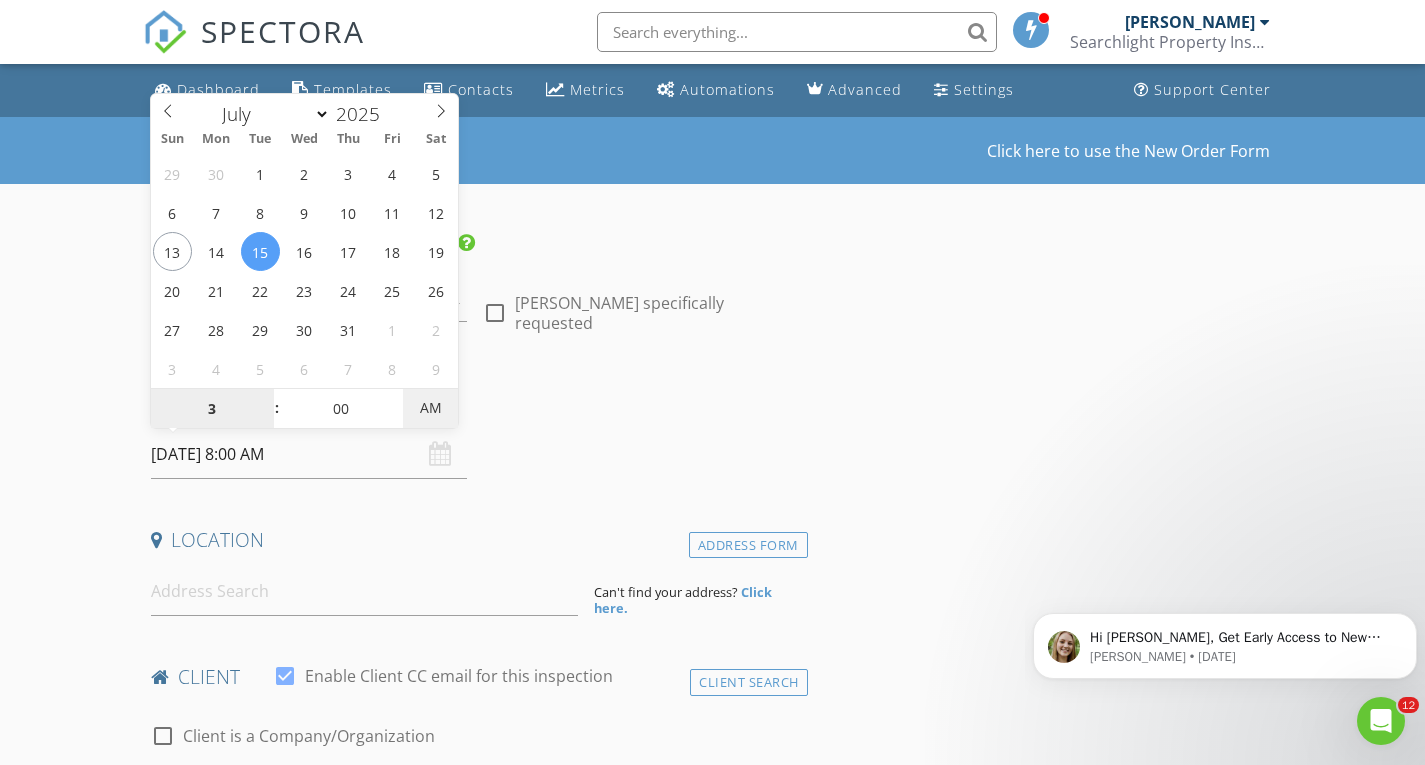 type on "03" 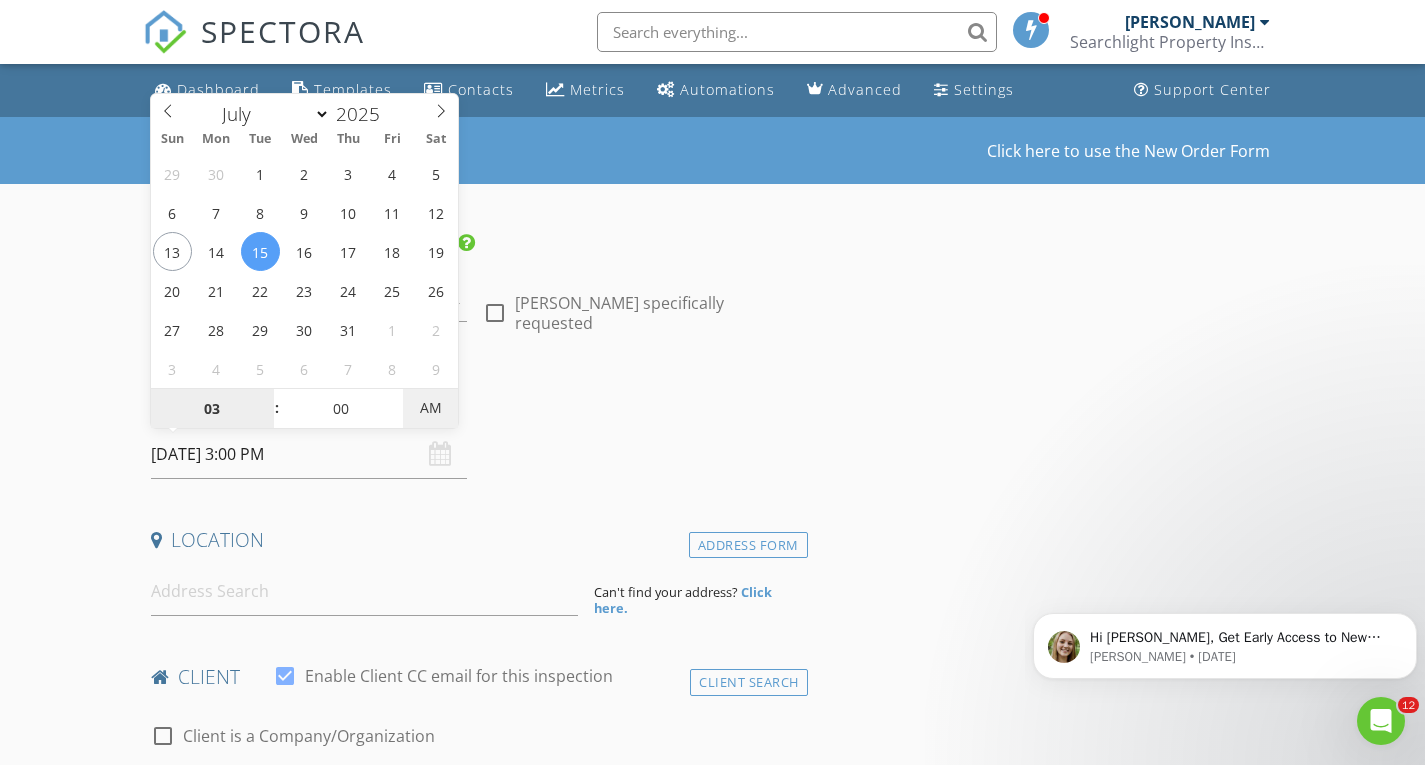 click on "AM" at bounding box center [430, 408] 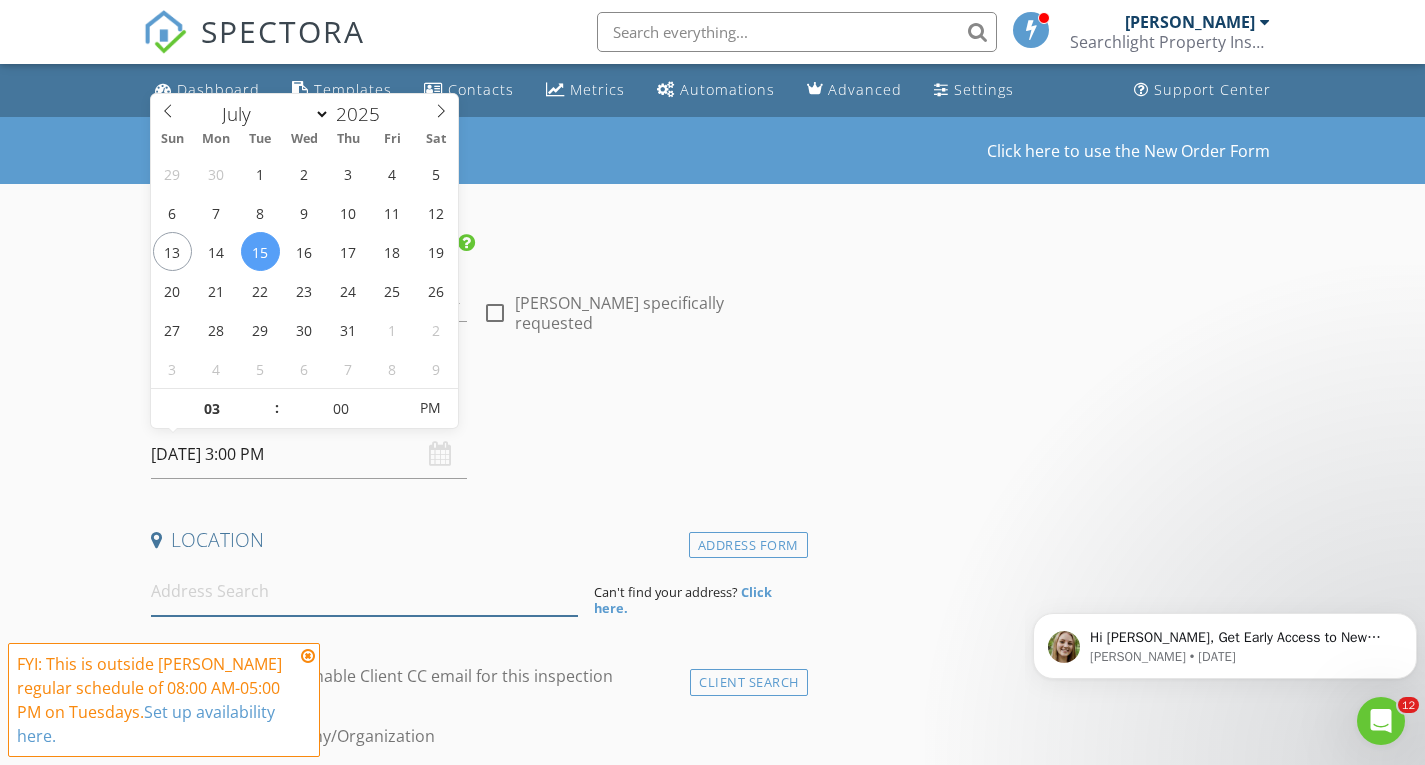 click at bounding box center (364, 591) 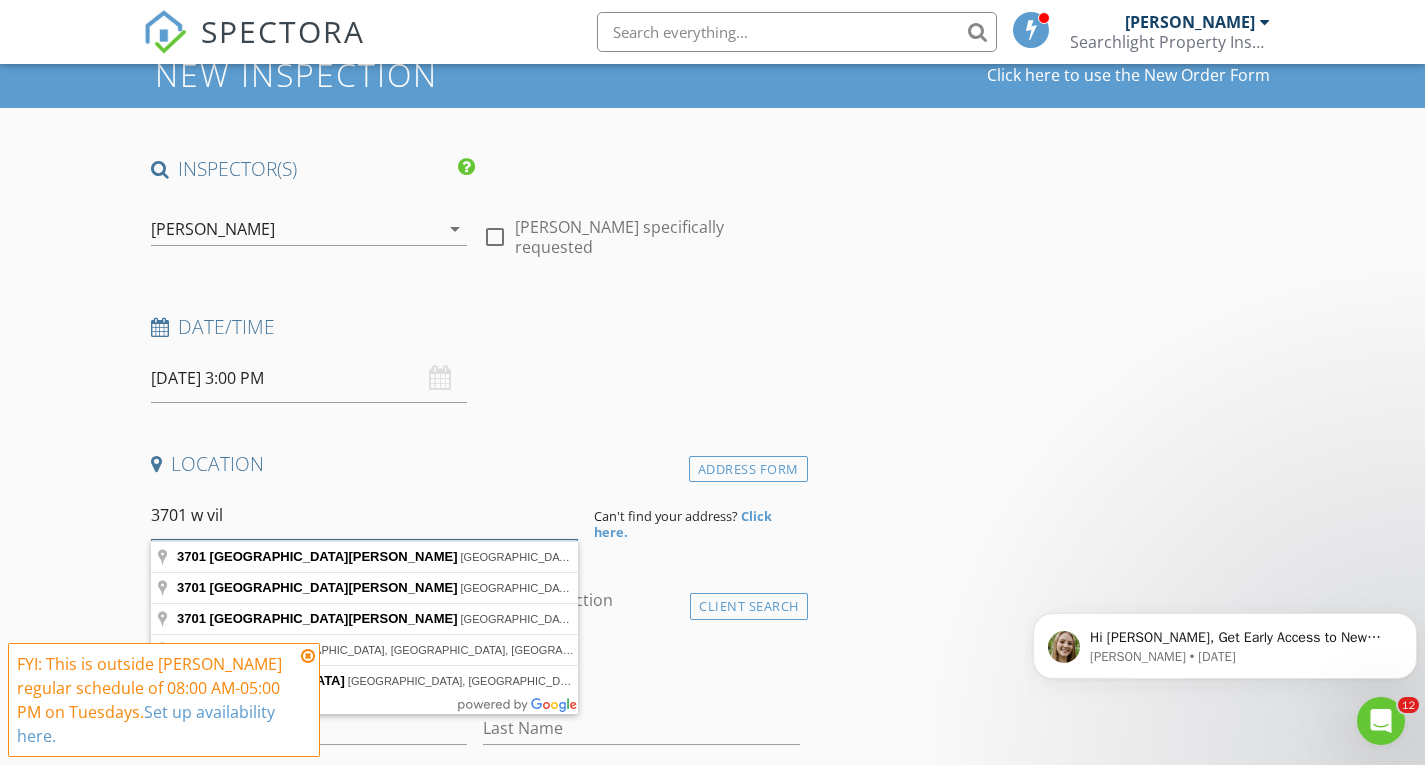 scroll, scrollTop: 100, scrollLeft: 0, axis: vertical 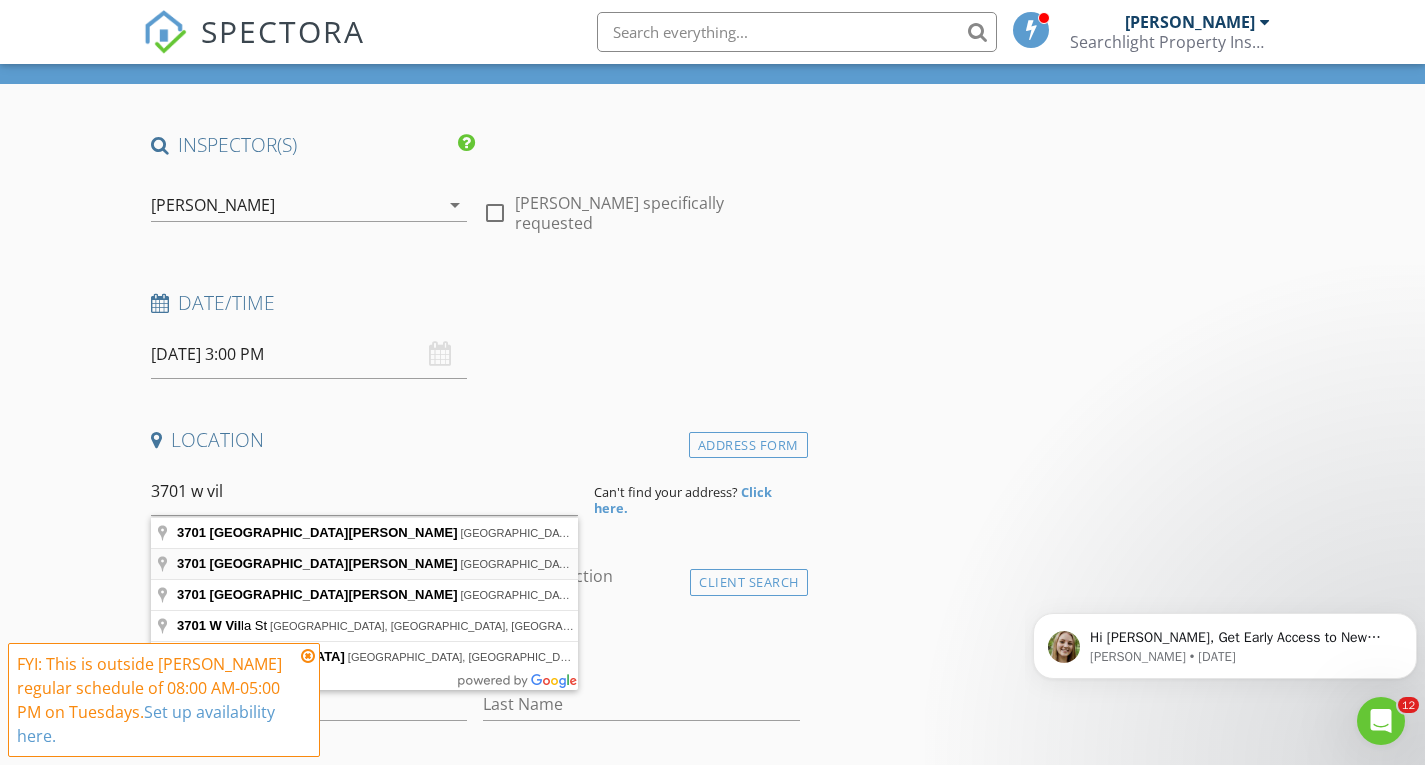 type on "3701 West Villa Maria Drive, Glendale, AZ, USA" 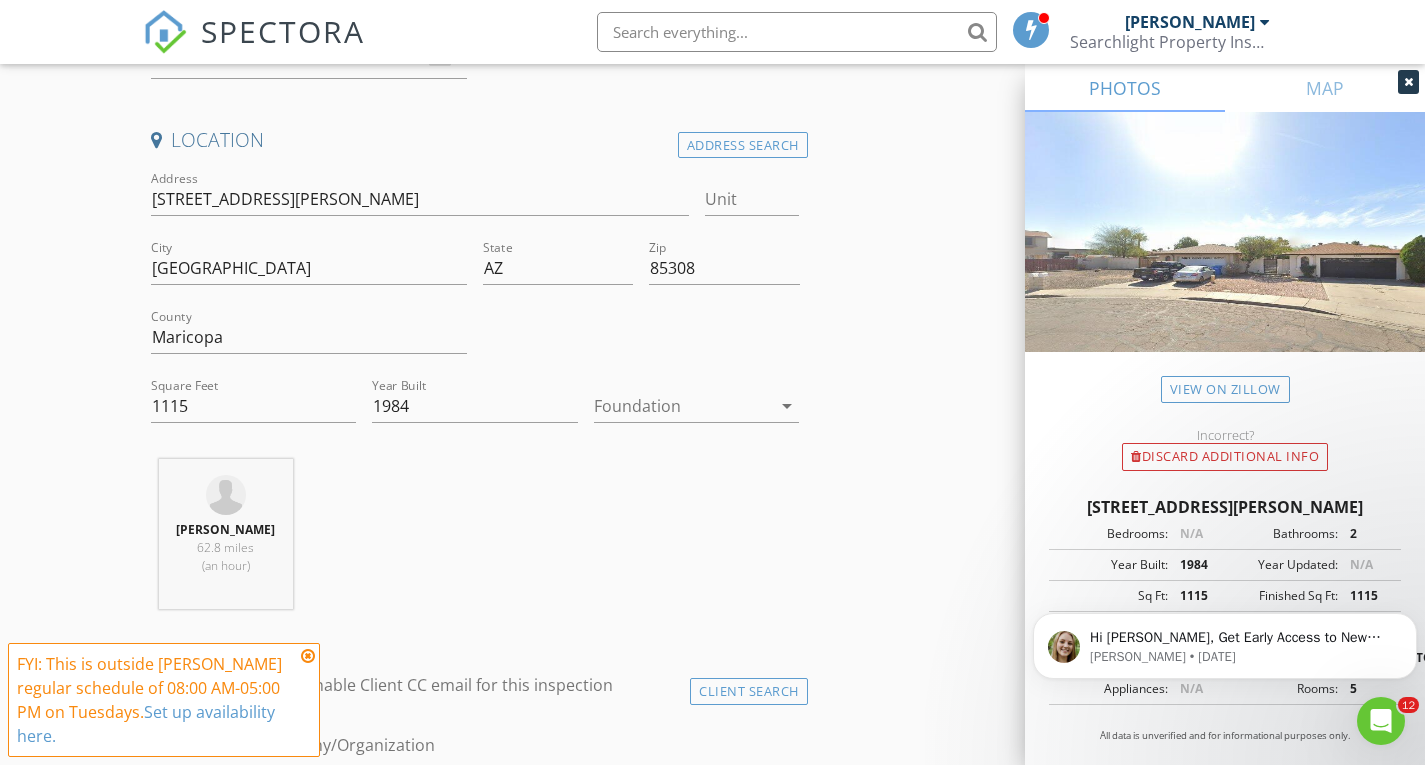 scroll, scrollTop: 500, scrollLeft: 0, axis: vertical 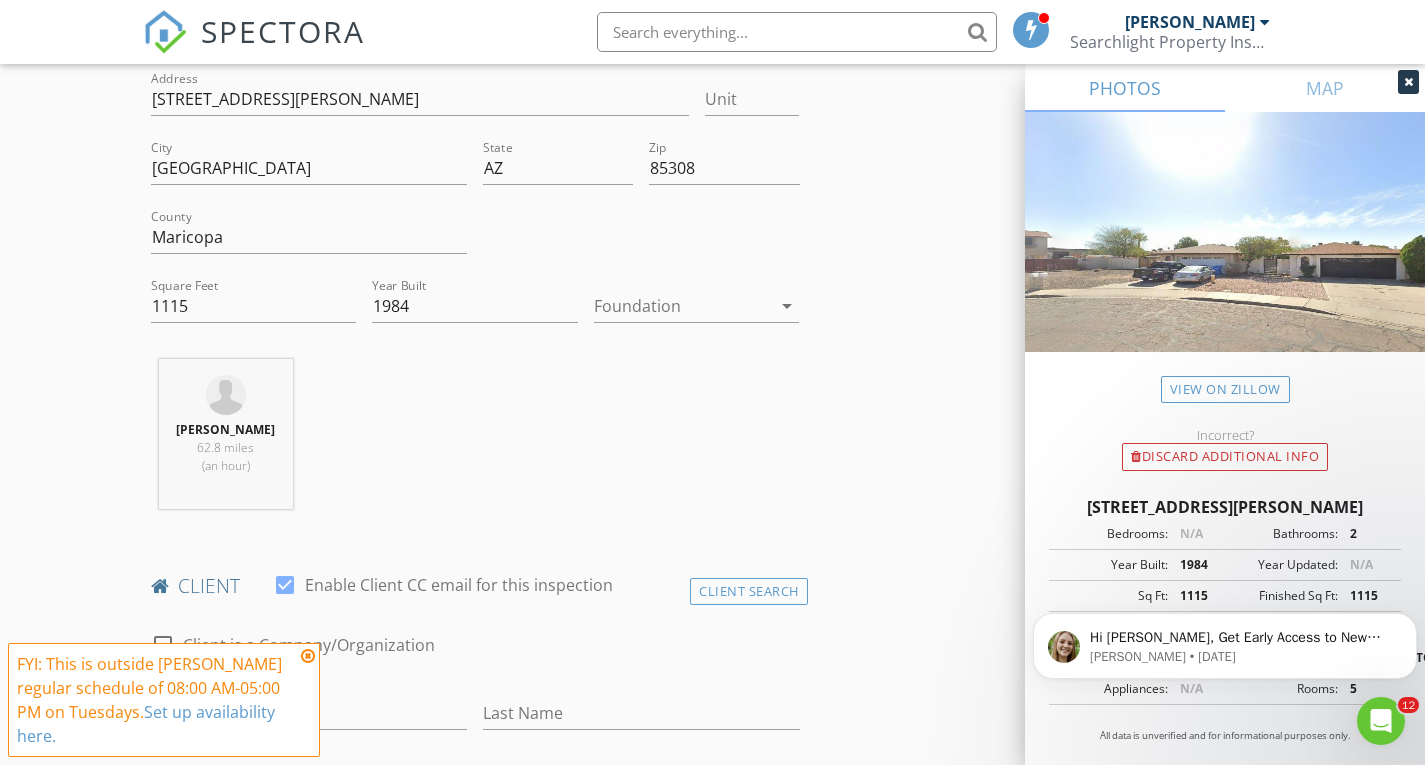 click at bounding box center [683, 306] 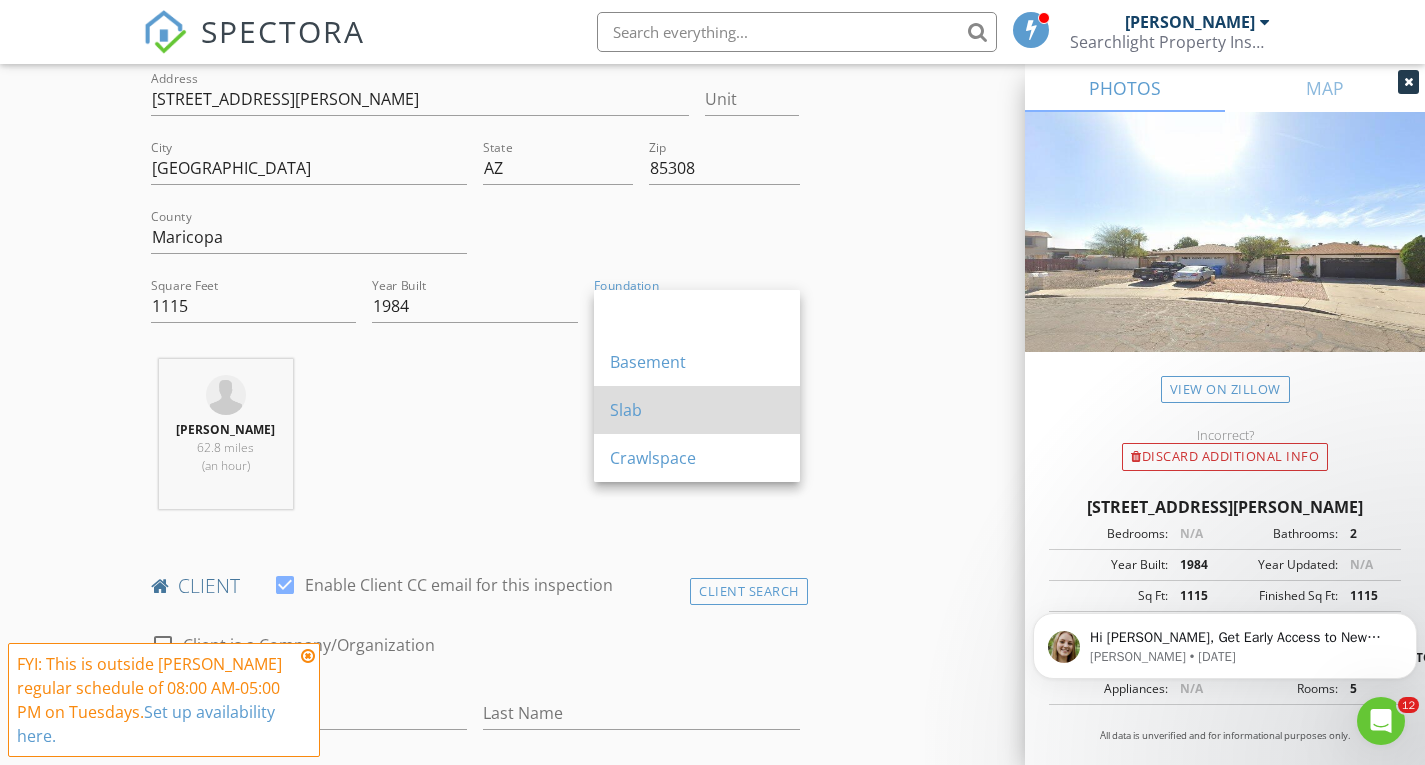 click on "Slab" at bounding box center [697, 410] 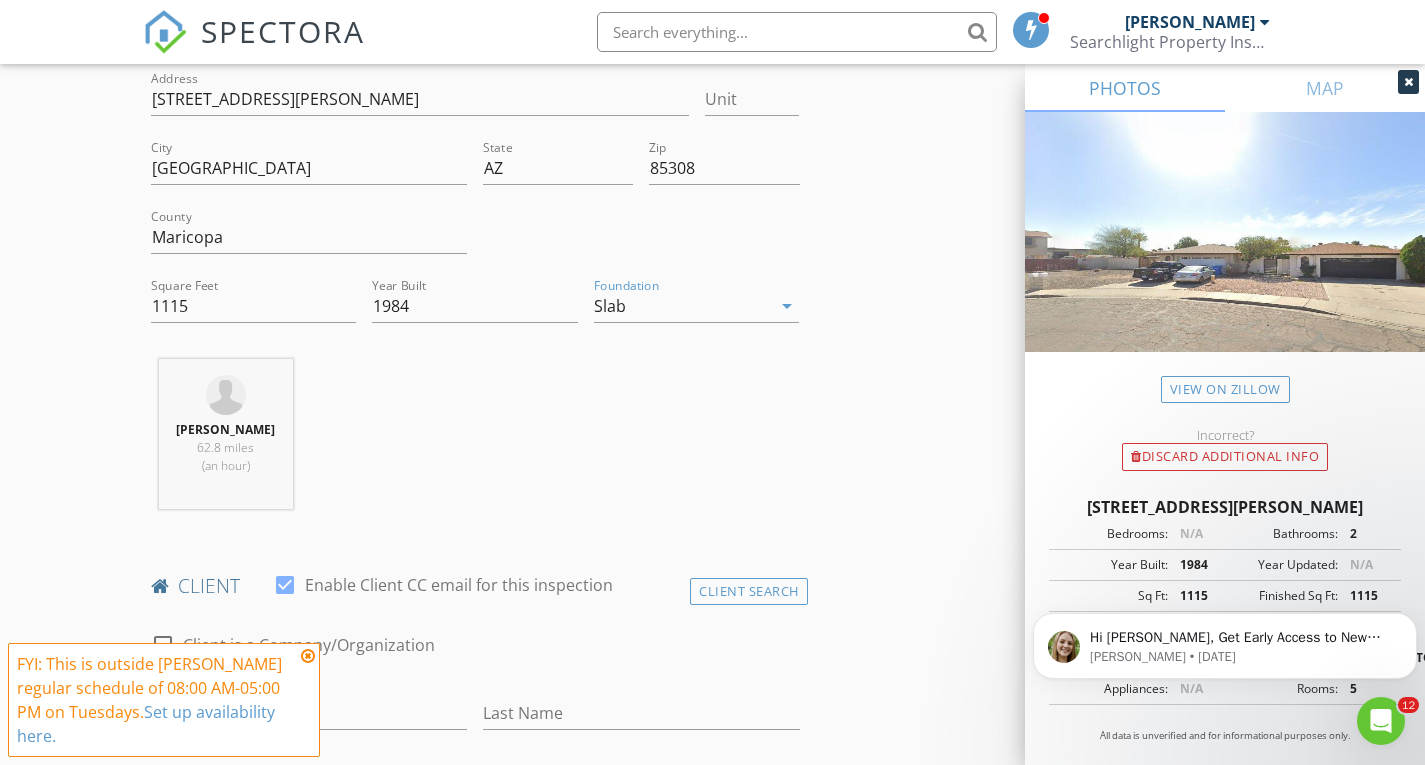 click on "INSPECTOR(S)
check_box   Brett Cook   PRIMARY   Brett Cook arrow_drop_down   check_box_outline_blank Brett Cook specifically requested
Date/Time
07/15/2025 3:00 PM
Location
Address Search       Address 3701 W Villa Maria Dr   Unit   City Glendale   State AZ   Zip 85308   County Maricopa     Square Feet 1115   Year Built 1984   Foundation Slab arrow_drop_down     Brett Cook     62.8 miles     (an hour)
client
check_box Enable Client CC email for this inspection   Client Search     check_box_outline_blank Client is a Company/Organization     First Name   Last Name   Email   CC Email   Phone           Notes   Private Notes
ADD ADDITIONAL client
SERVICES
check_box_outline_blank   Residential Inspection Up to 1100 sqft   Up to 1100sqft check_box_outline_blank" at bounding box center [713, 1405] 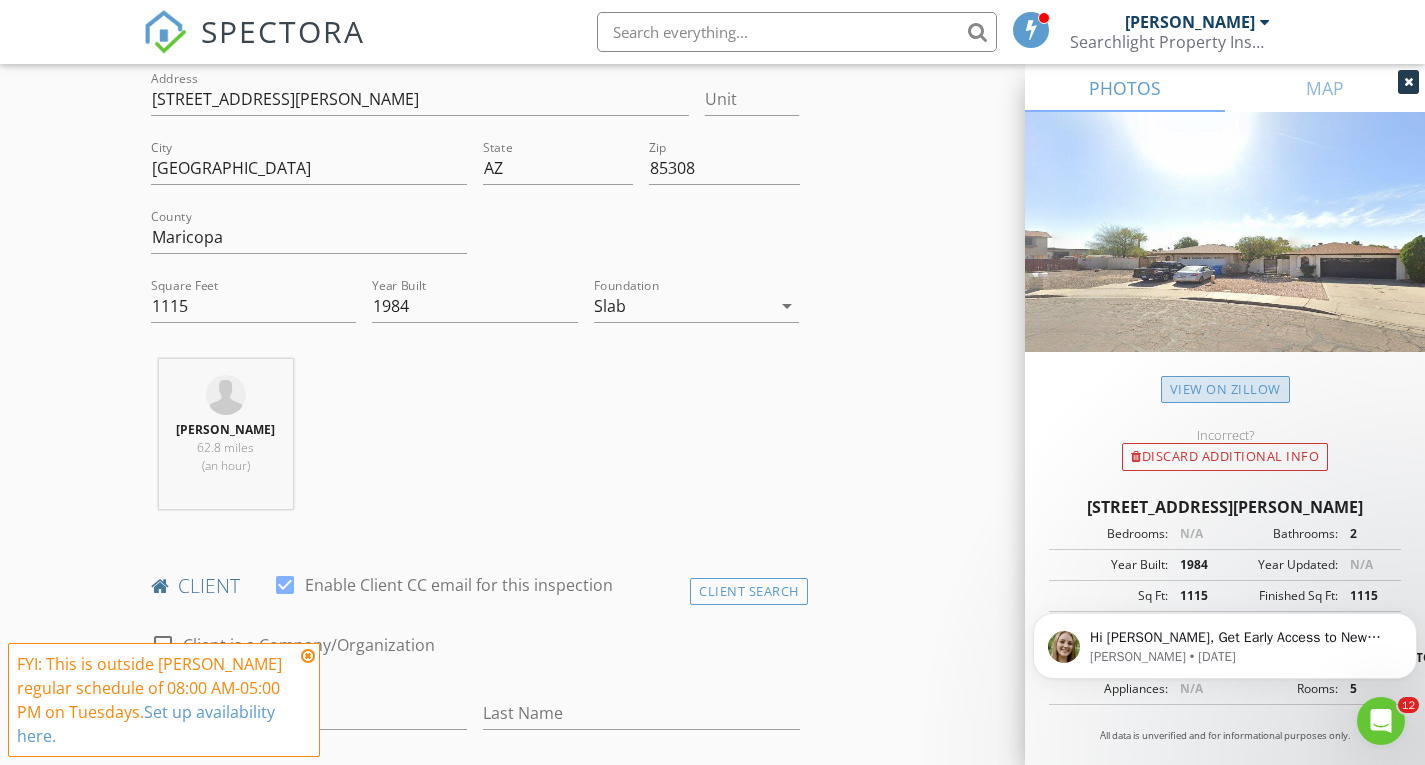 click on "View on Zillow" at bounding box center (1225, 389) 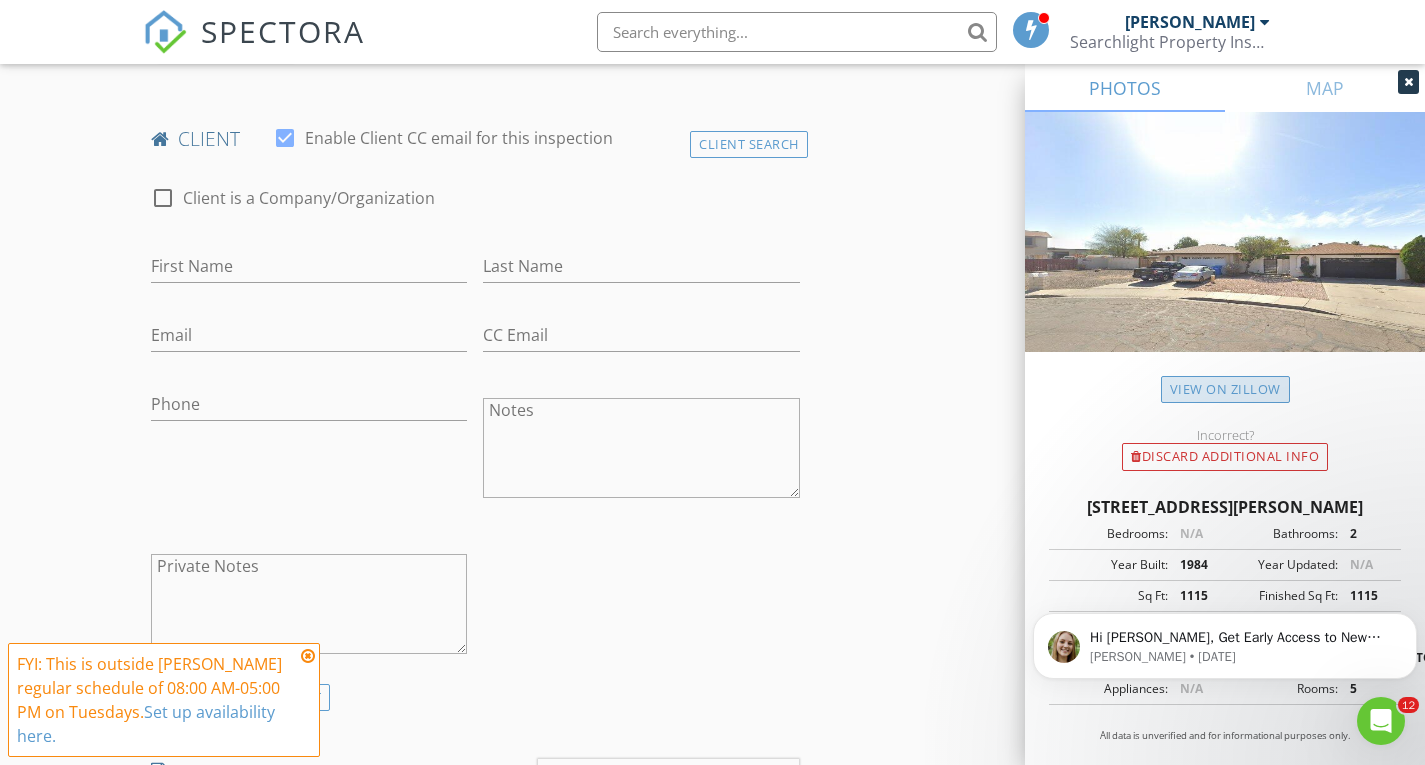 scroll, scrollTop: 1000, scrollLeft: 0, axis: vertical 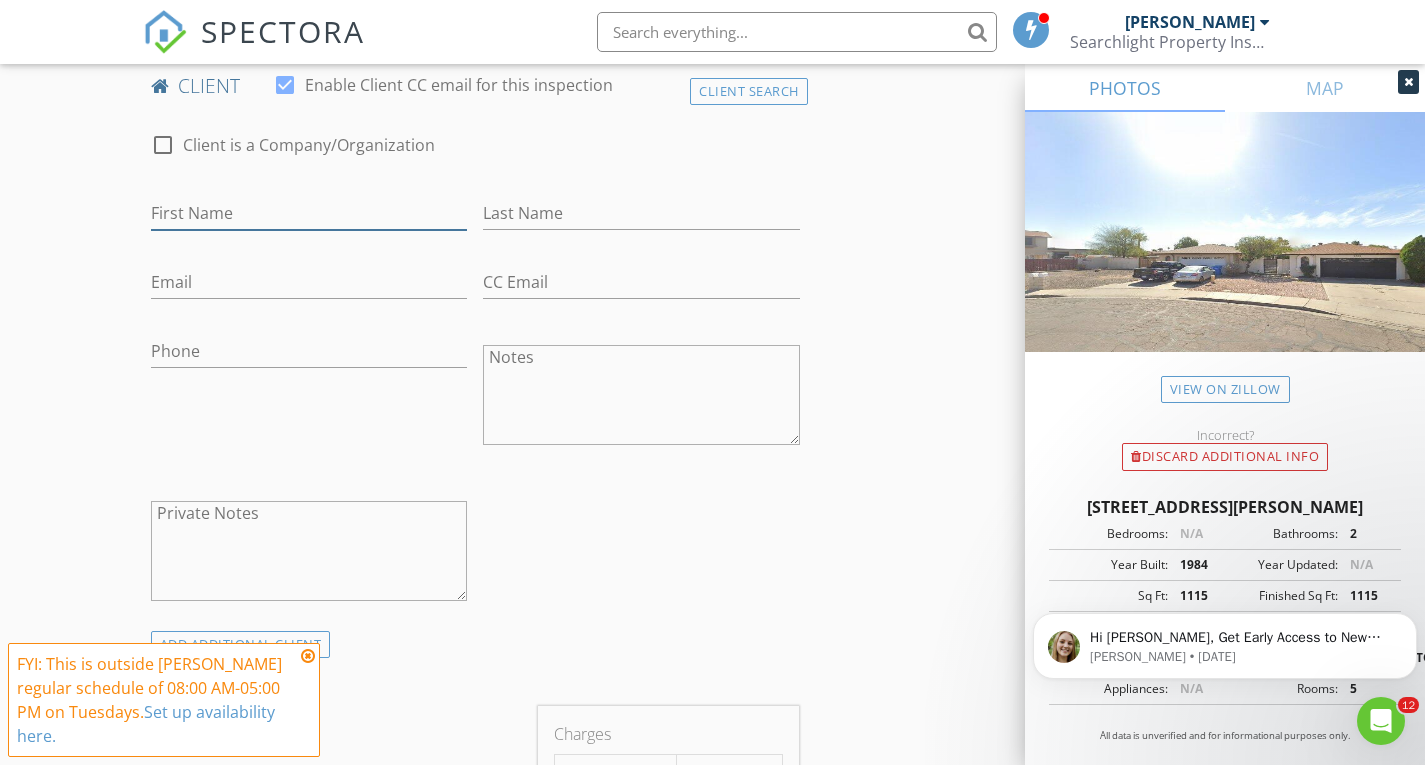 click on "First Name" at bounding box center [309, 213] 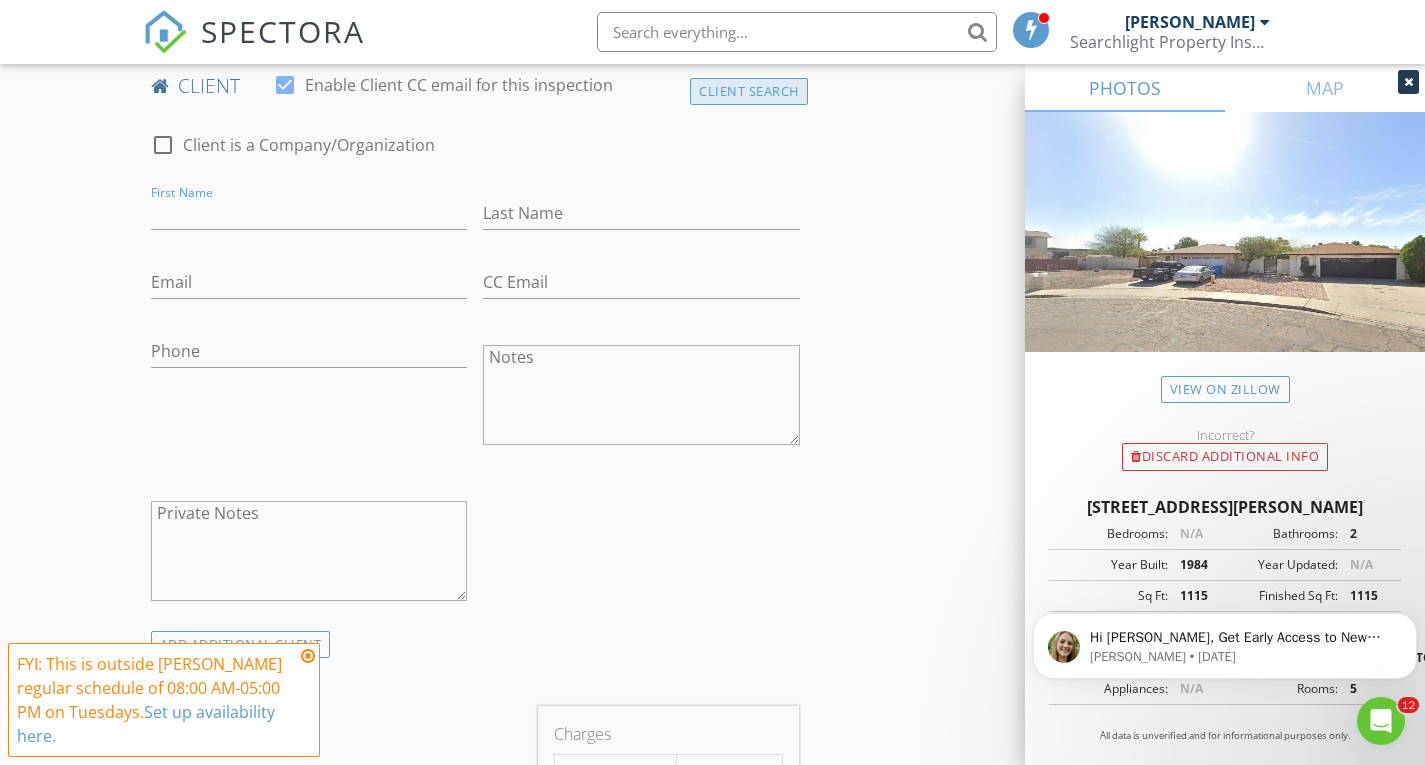 click on "Client Search" at bounding box center (749, 91) 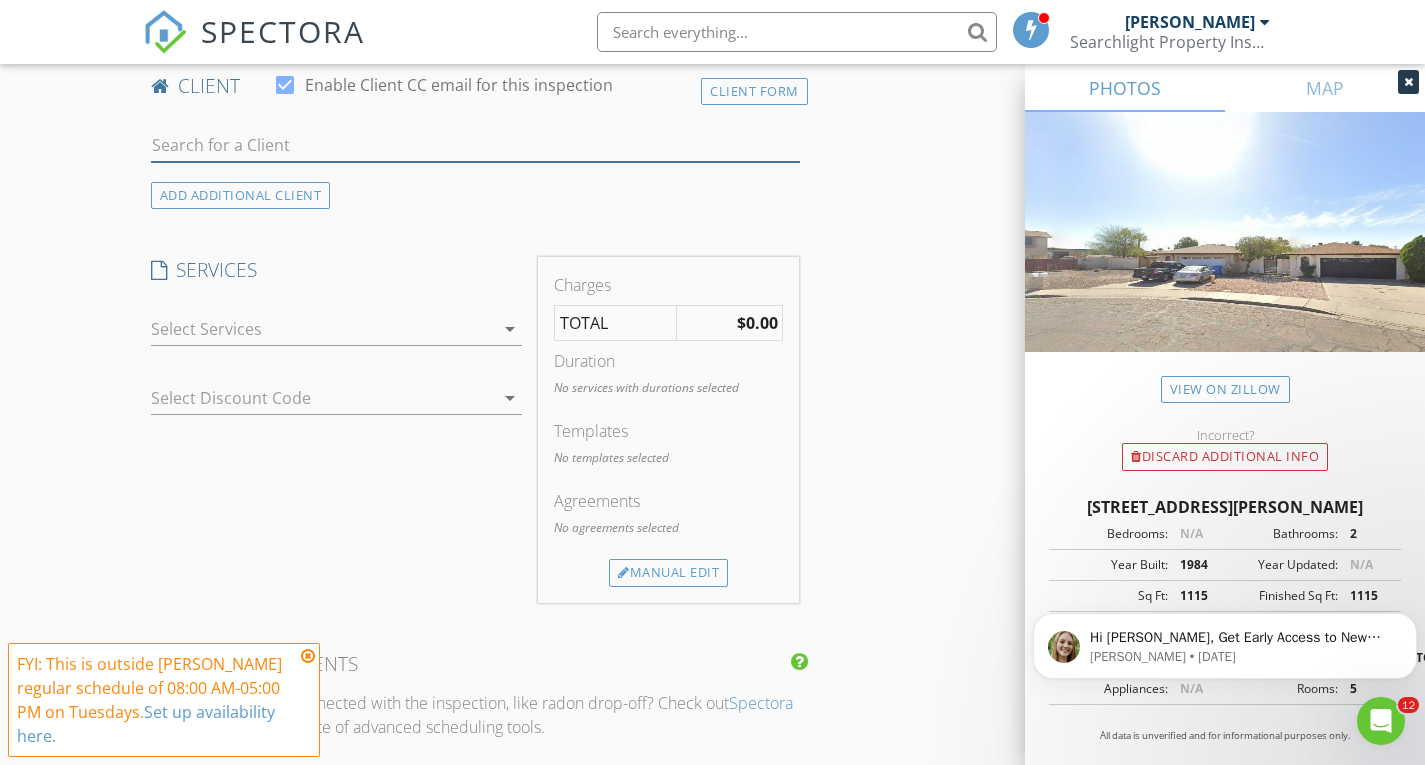 click at bounding box center (475, 145) 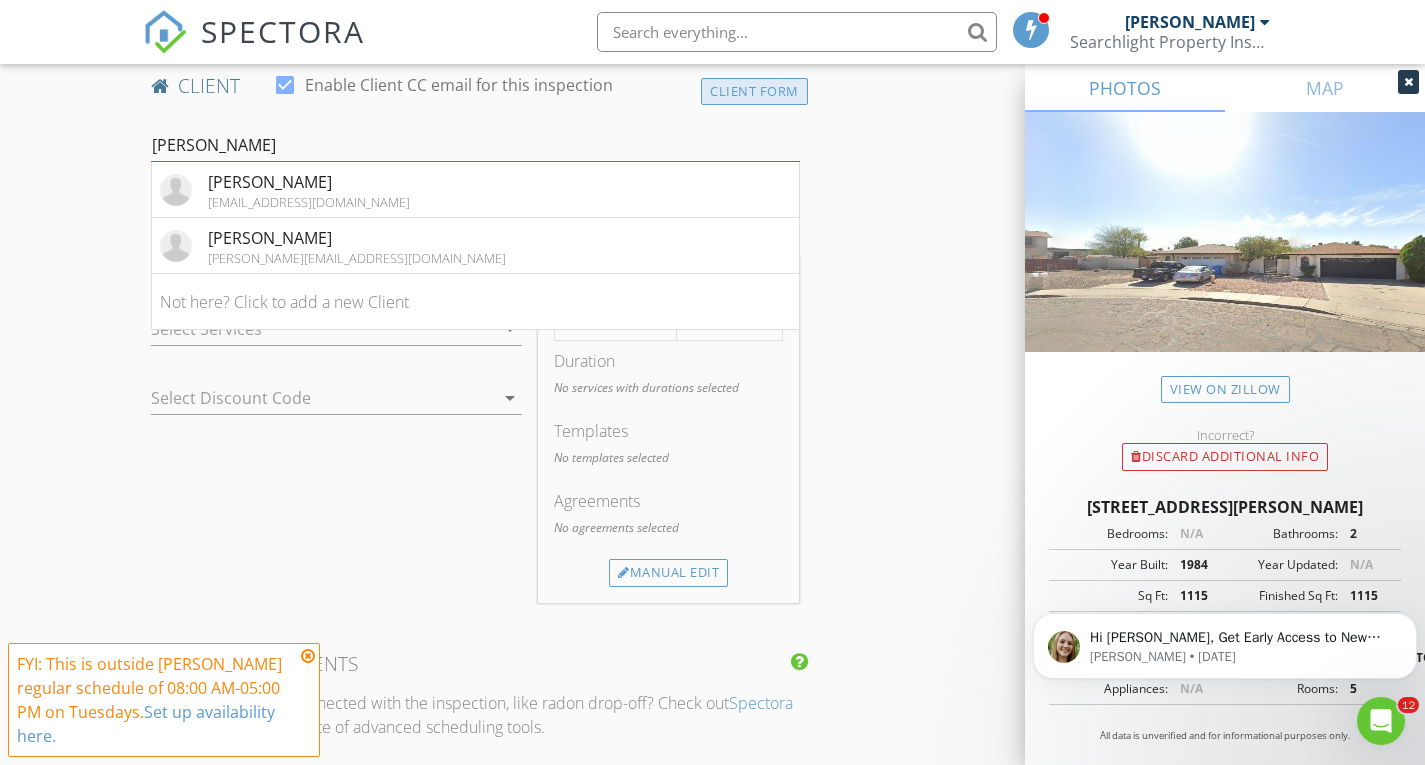 type on "armando" 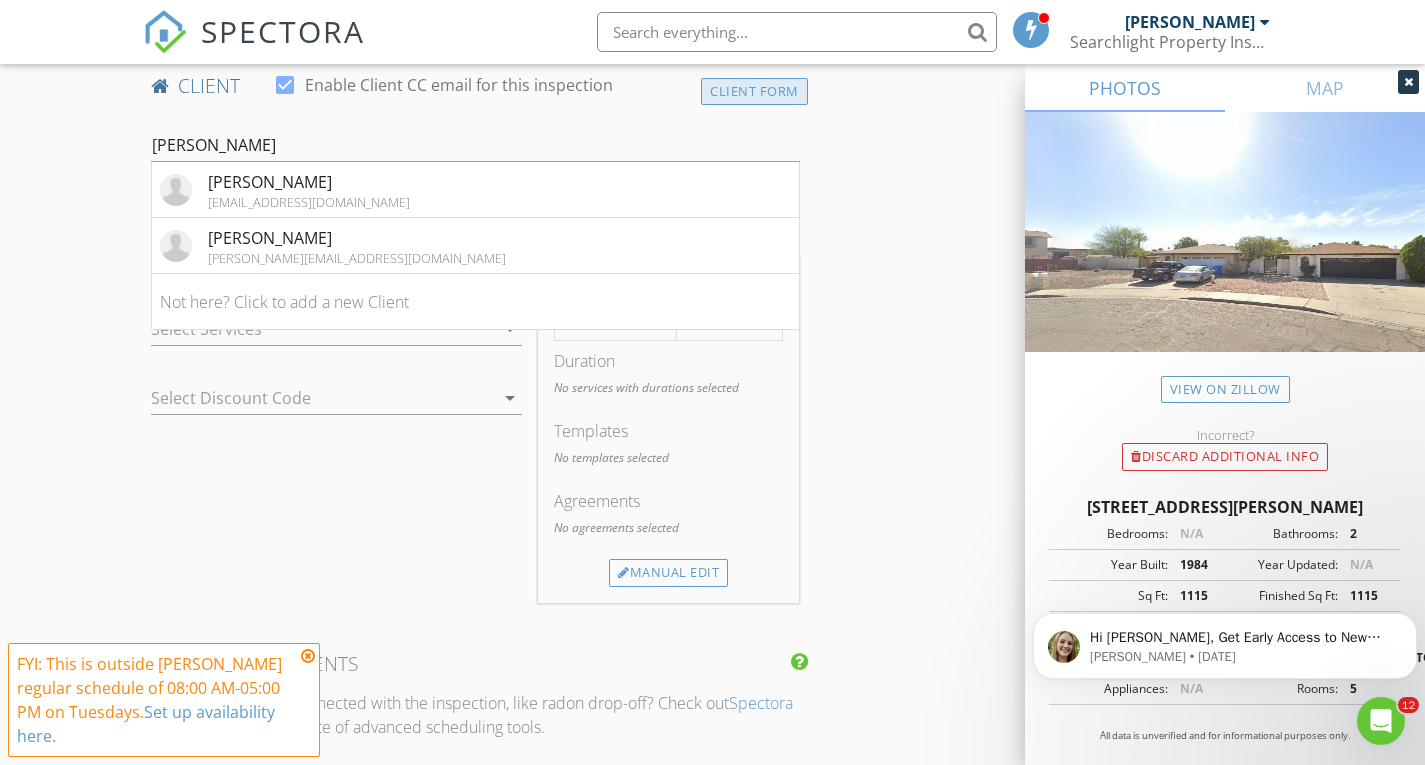 click on "Client Form" at bounding box center (754, 91) 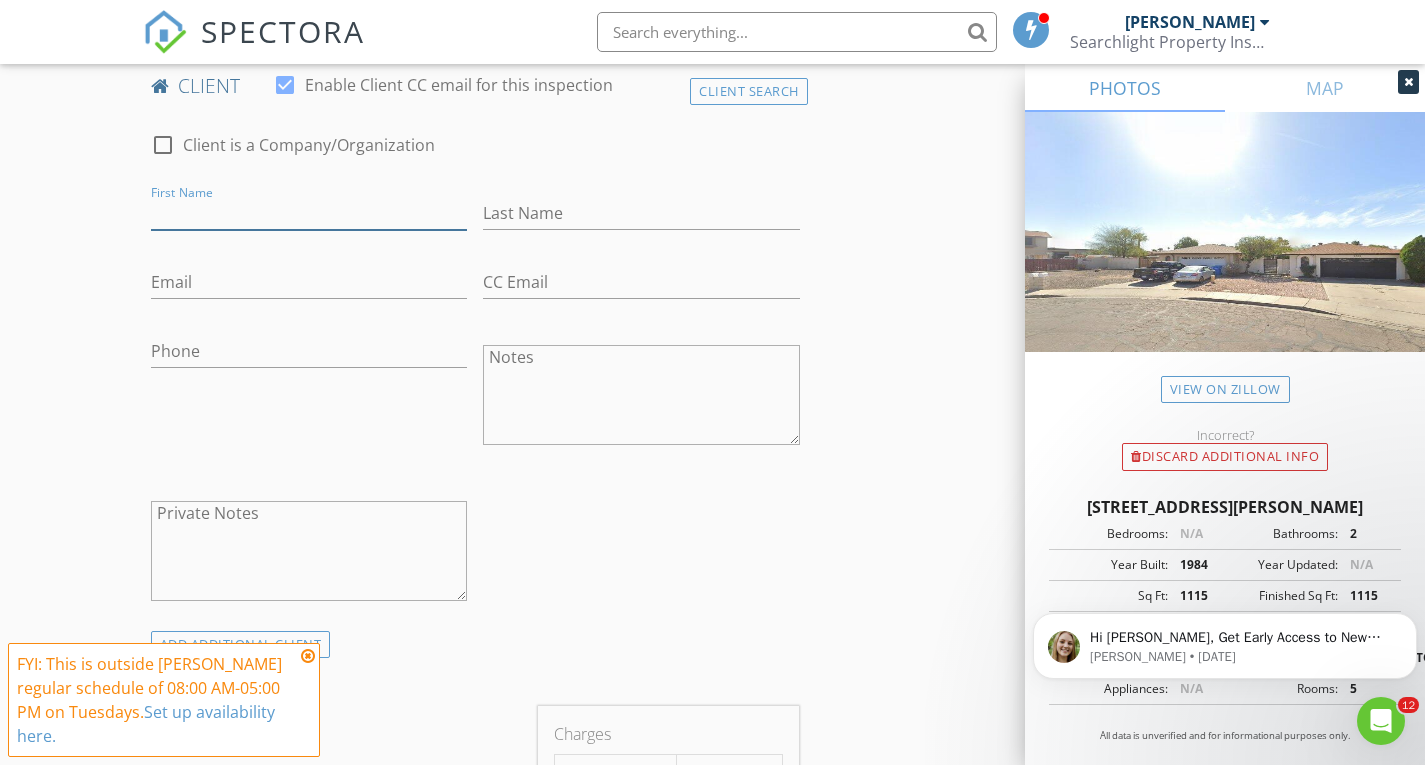 click on "First Name" at bounding box center (309, 213) 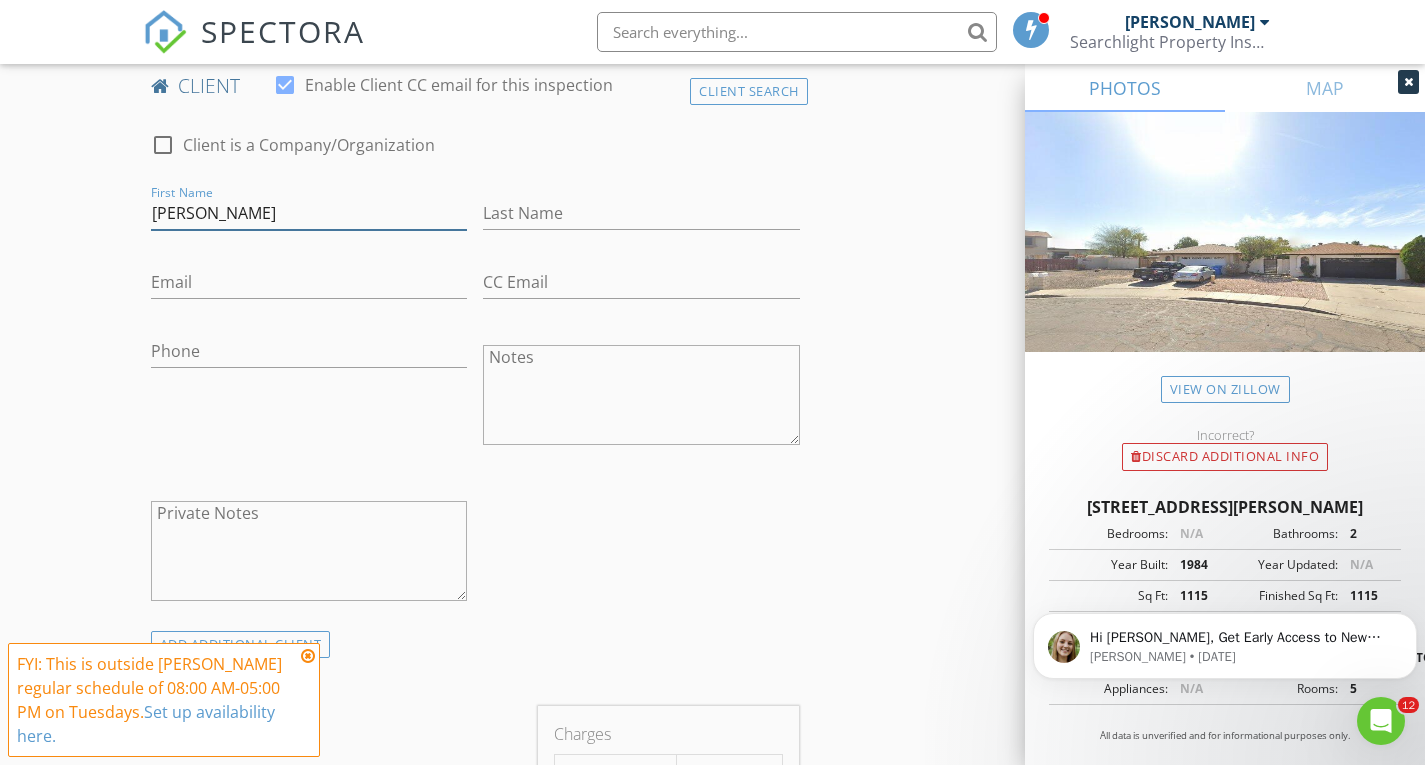 type on "Armando" 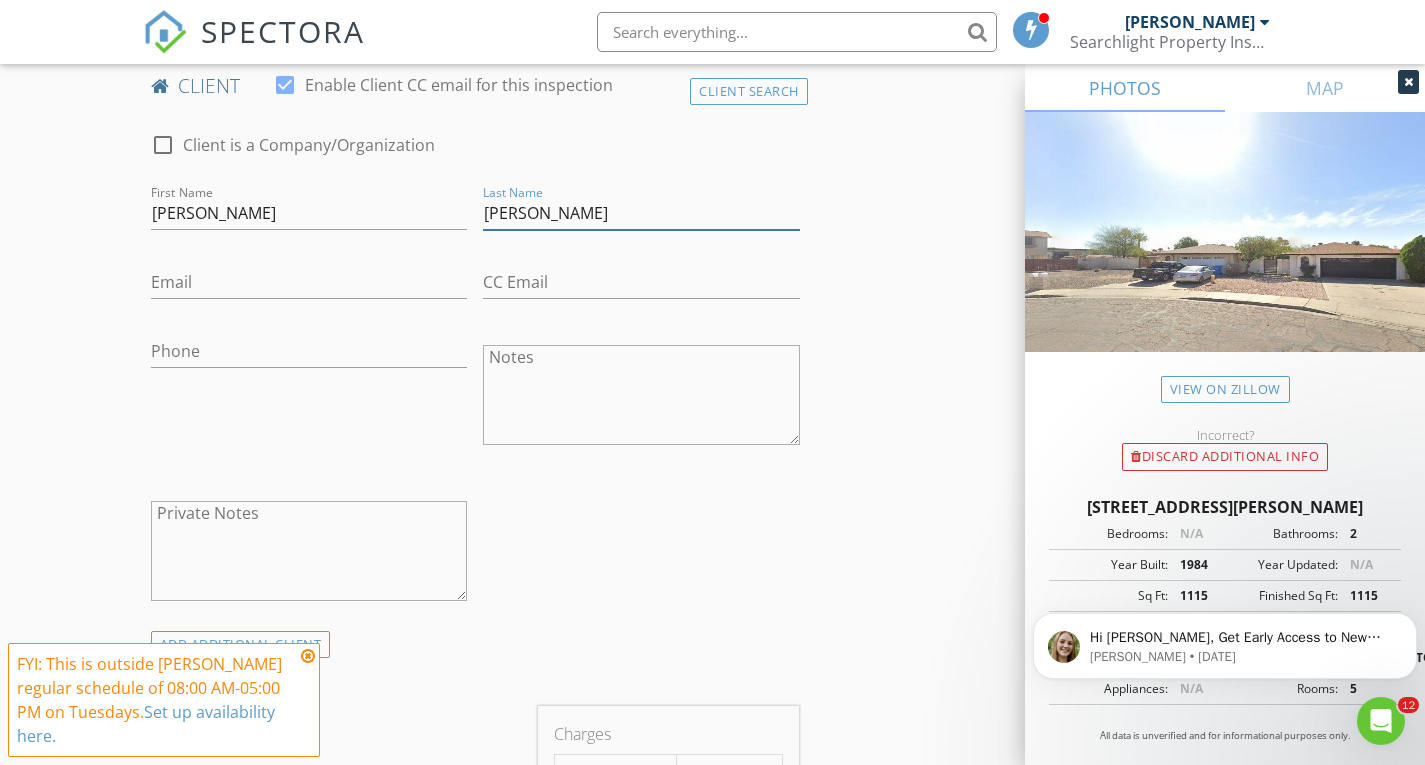 type on "Aranda" 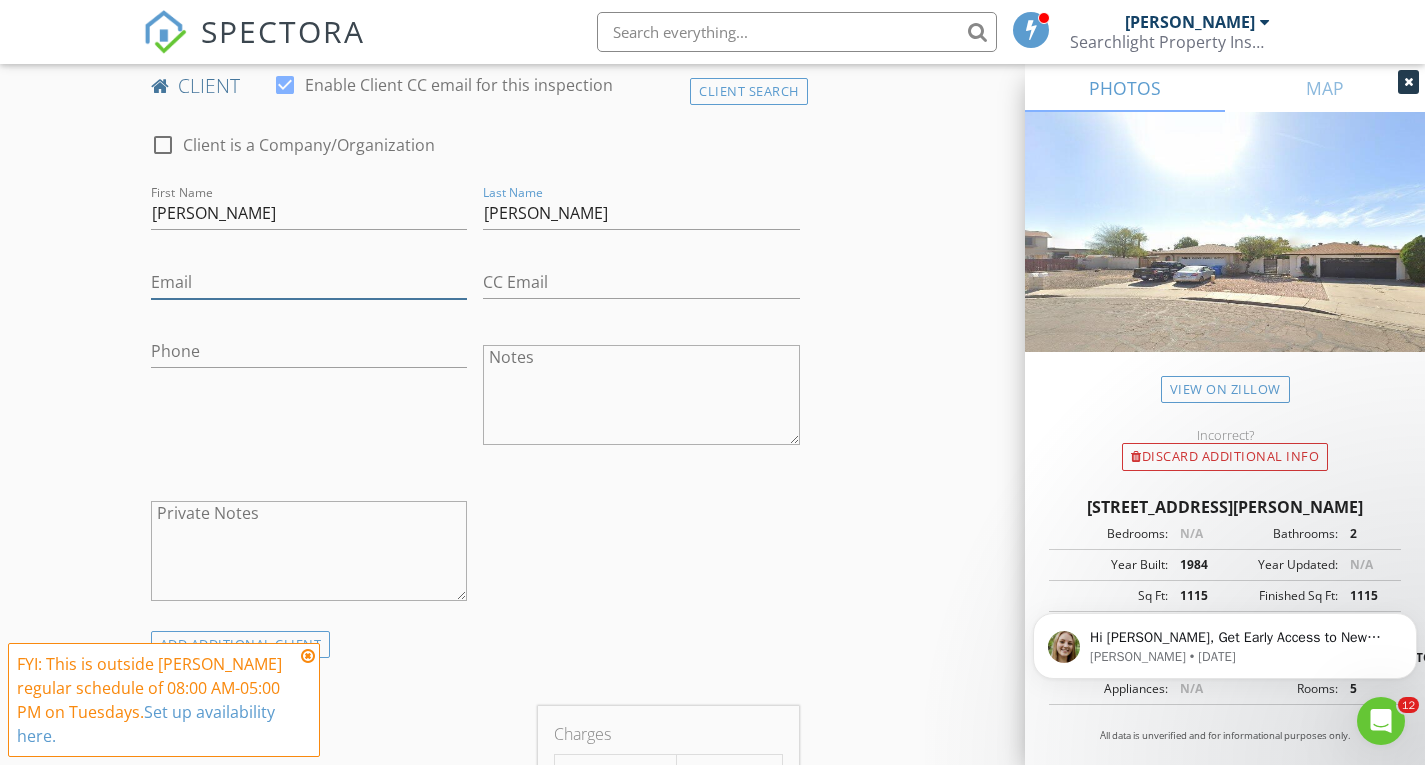 click on "Email" at bounding box center [309, 282] 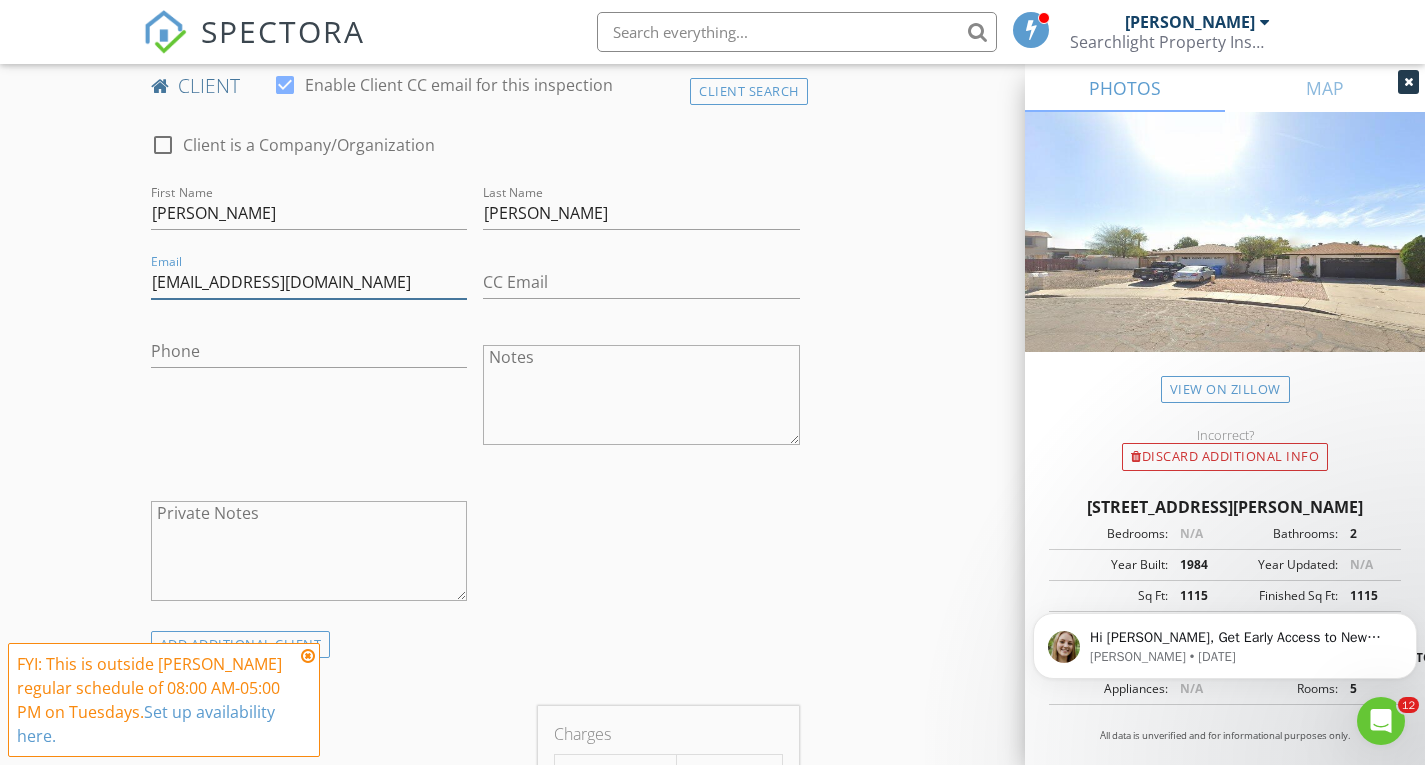 type on "armando4158@gmail.com" 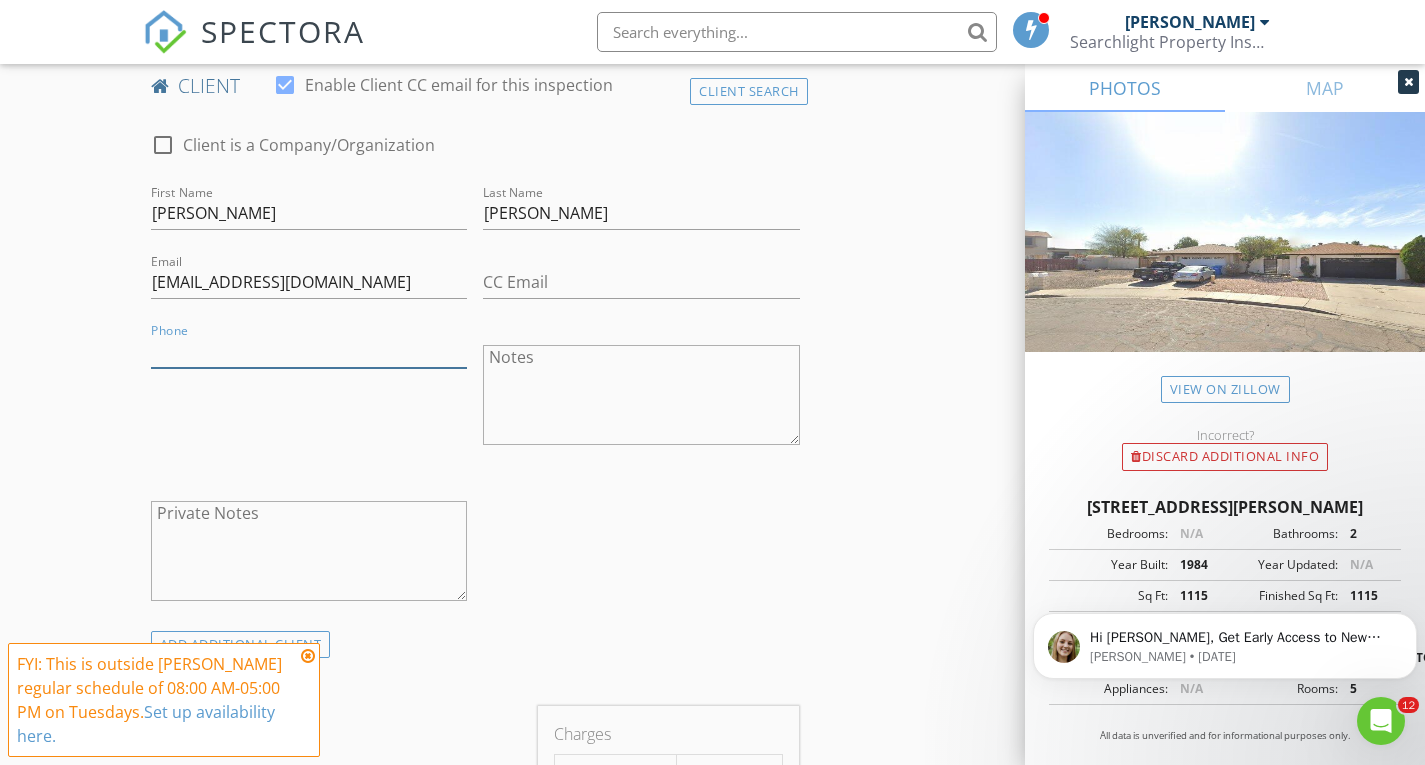 click on "Phone" at bounding box center (309, 351) 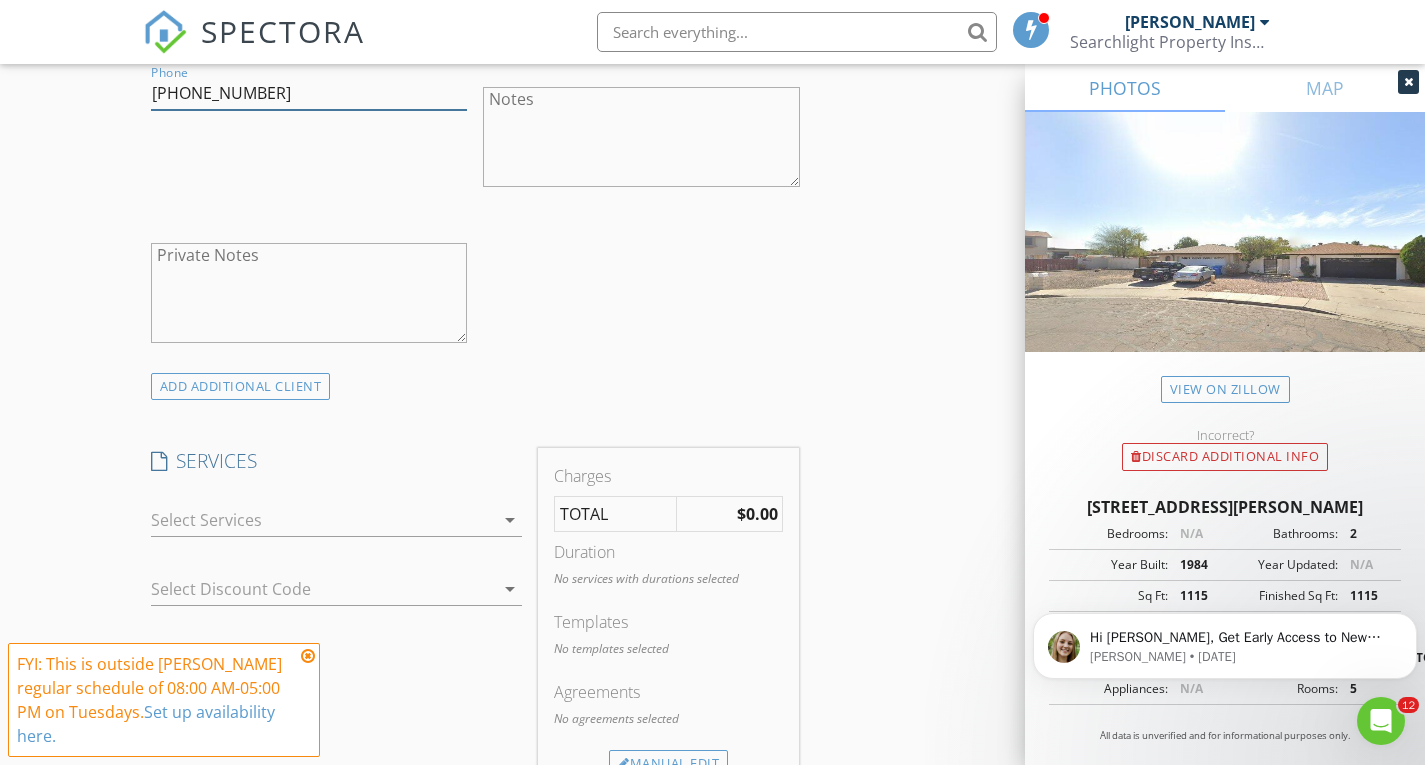 scroll, scrollTop: 1300, scrollLeft: 0, axis: vertical 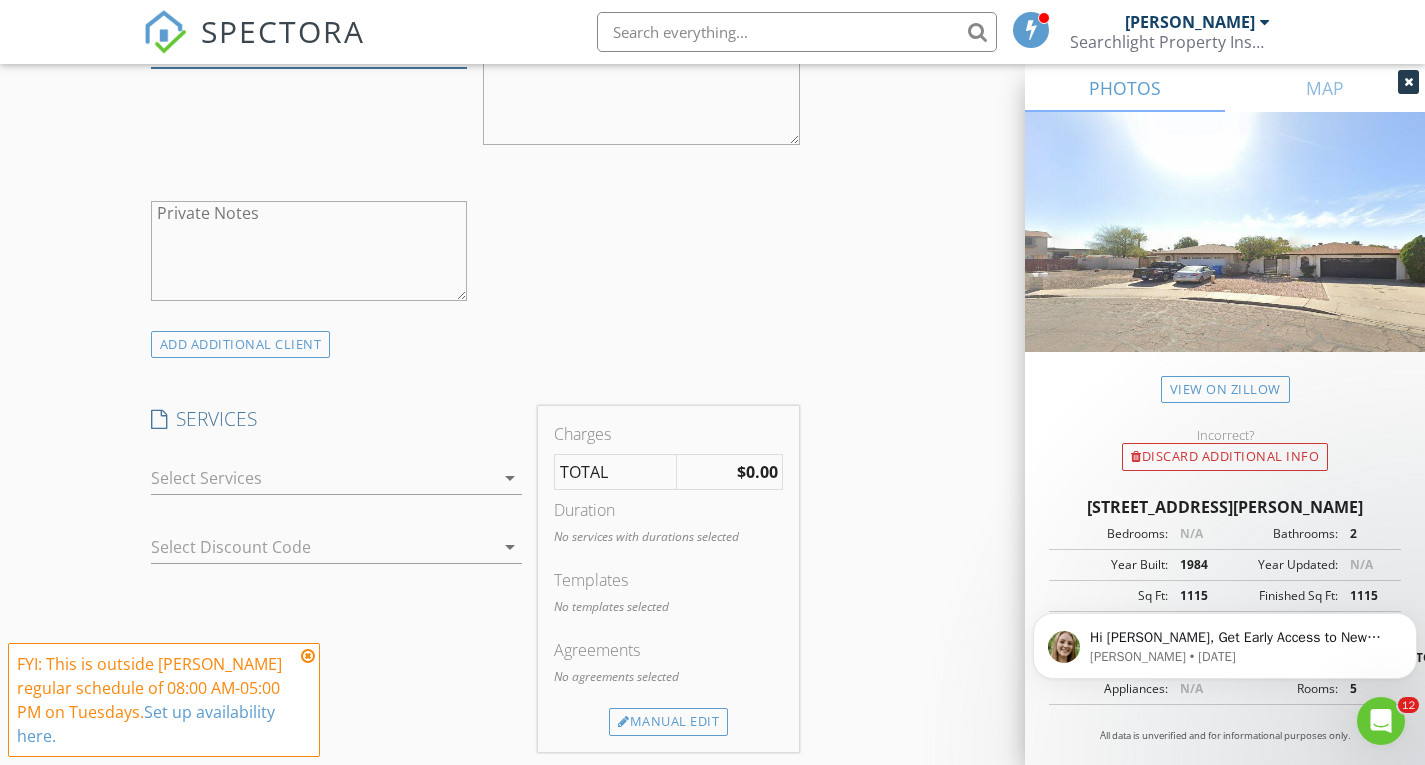 type on "602-319-6112" 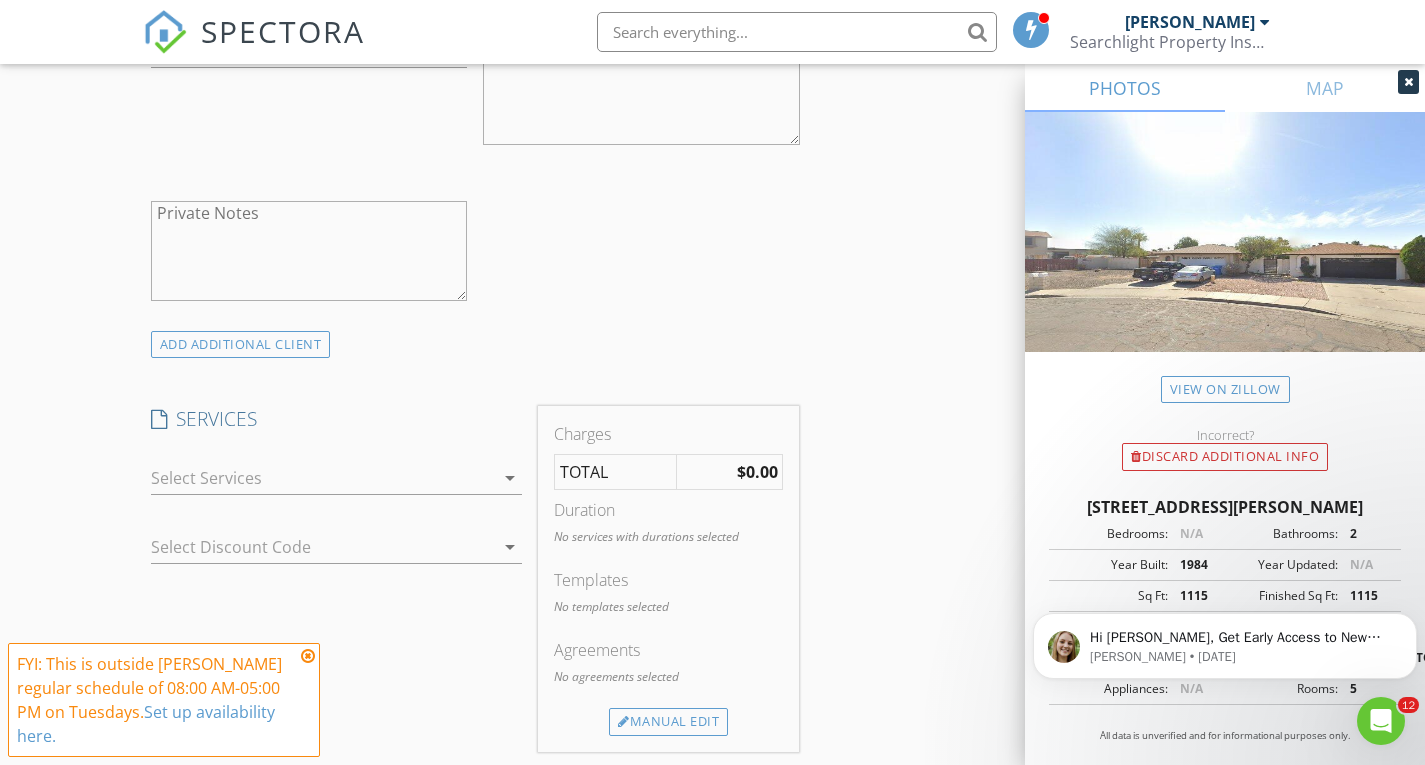 click at bounding box center (308, 656) 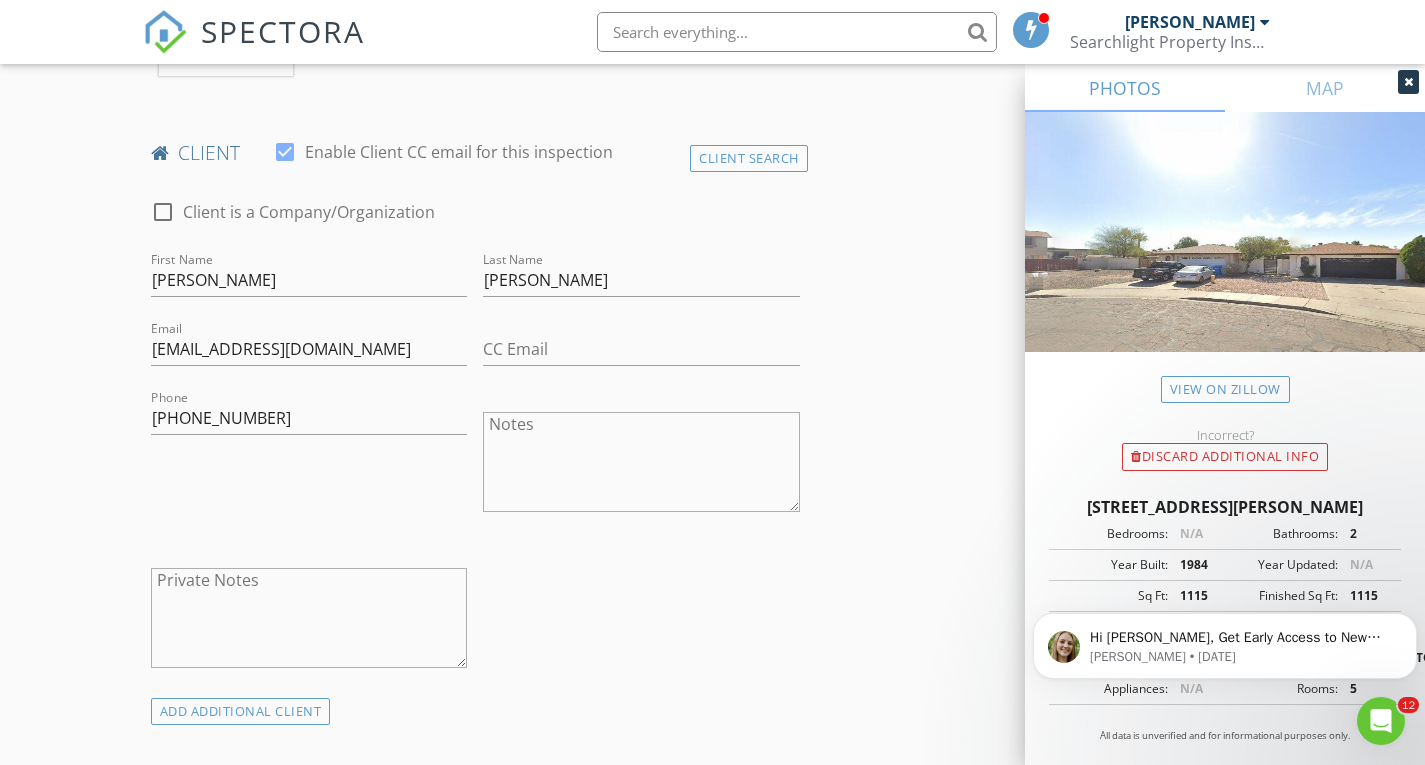 scroll, scrollTop: 1300, scrollLeft: 0, axis: vertical 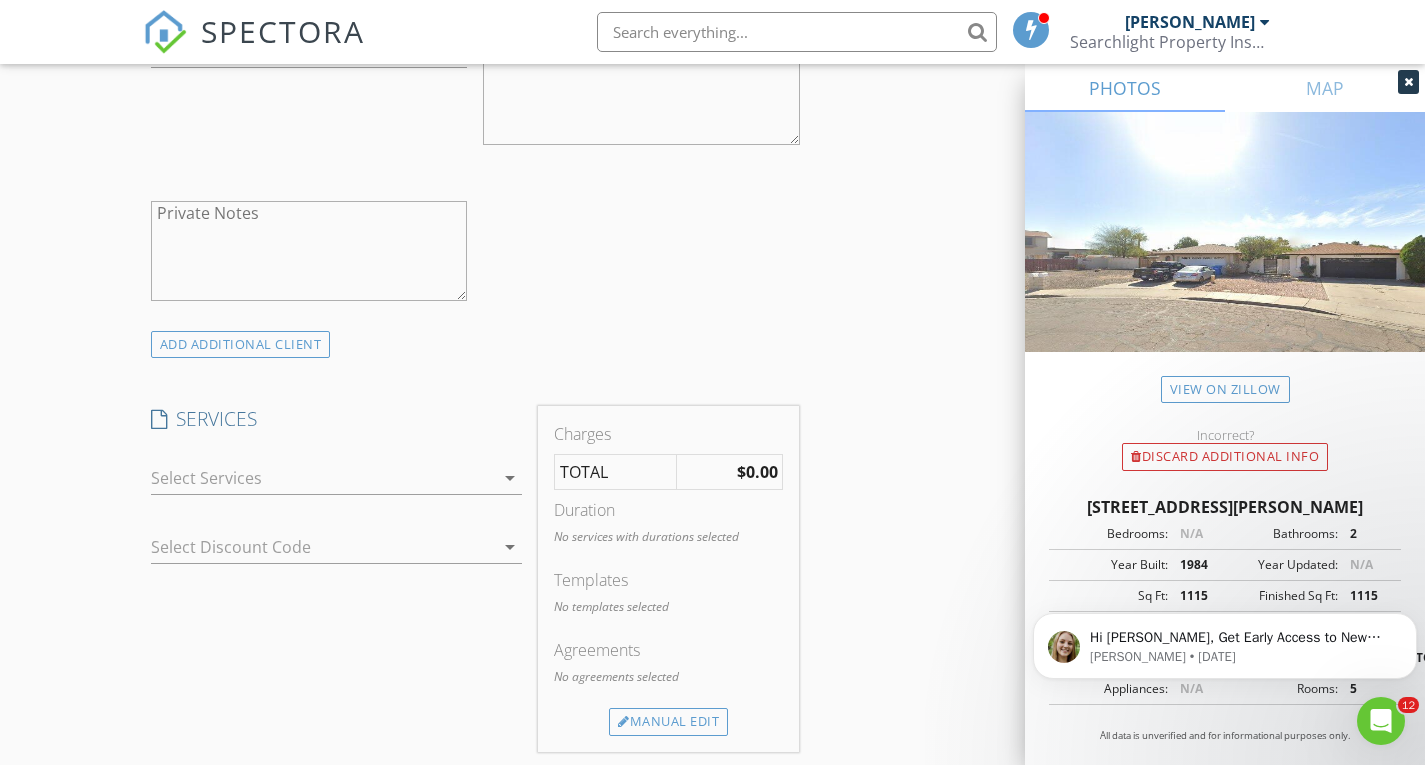 click at bounding box center (323, 478) 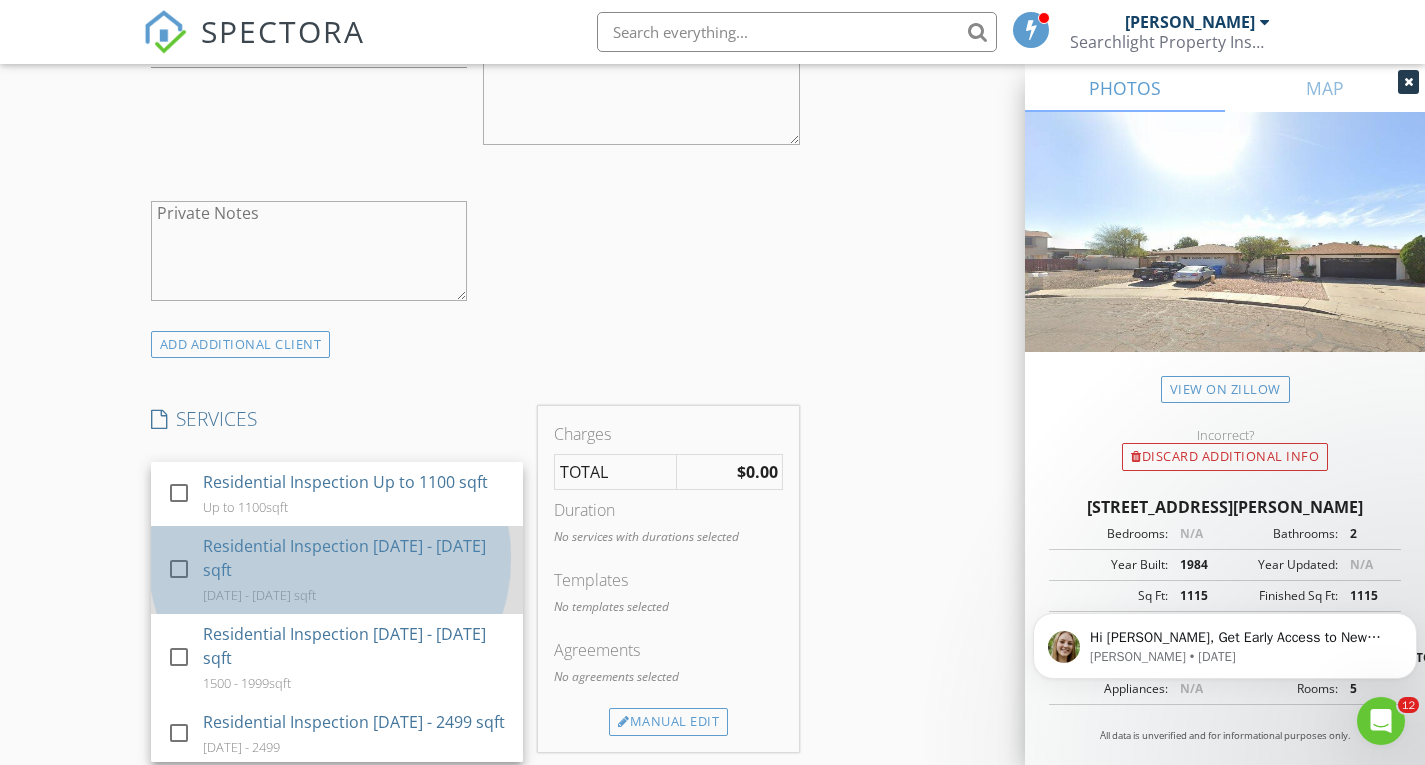 click on "Residential Inspection  1101 - 1499 sqft" at bounding box center (355, 558) 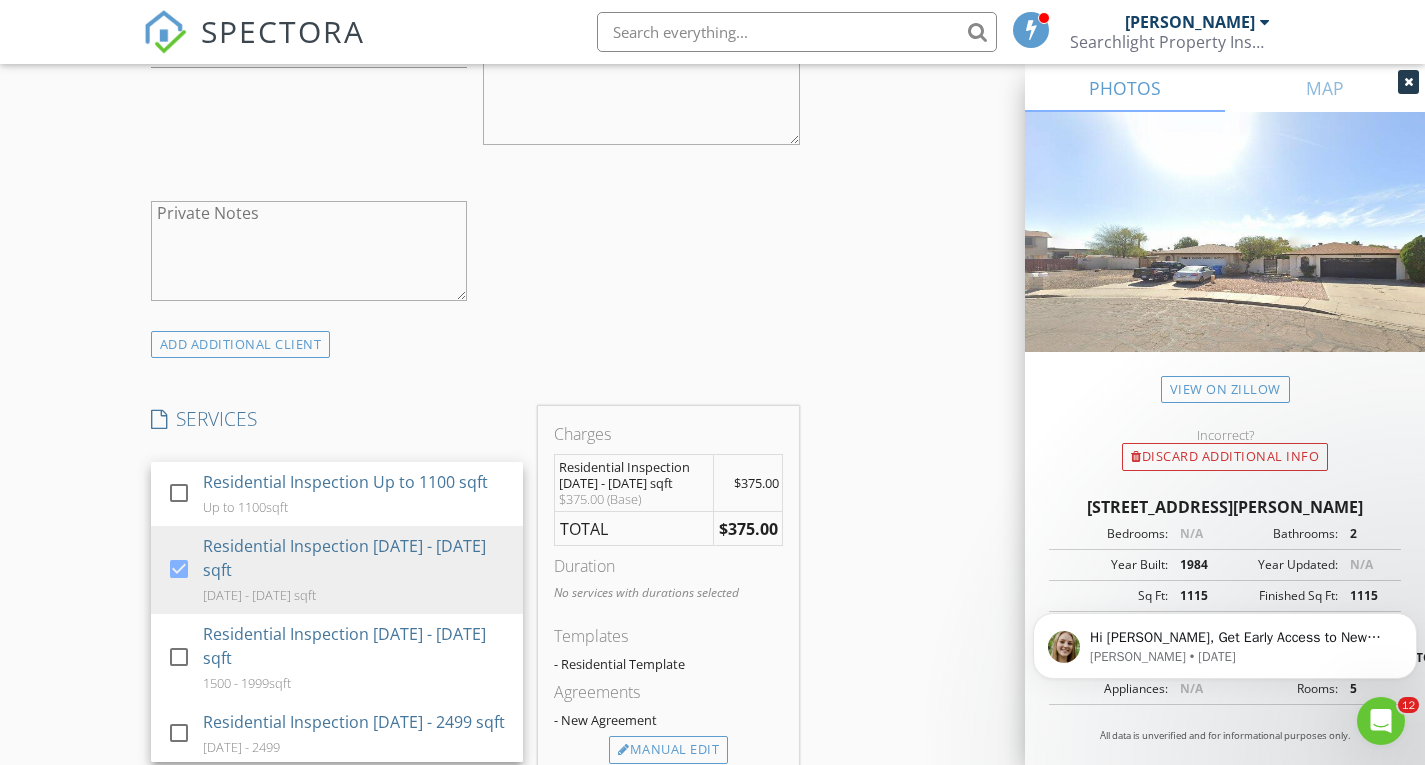 click on "New Inspection
Click here to use the New Order Form
INSPECTOR(S)
check_box   Brett Cook   PRIMARY   Brett Cook arrow_drop_down   check_box_outline_blank Brett Cook specifically requested
Date/Time
07/15/2025 3:00 PM
Location
Address Search       Address 3701 W Villa Maria Dr   Unit   City Glendale   State AZ   Zip 85308   County Maricopa     Square Feet 1115   Year Built 1984   Foundation Slab arrow_drop_down     Brett Cook     62.8 miles     (an hour)
client
check_box Enable Client CC email for this inspection   Client Search     check_box_outline_blank Client is a Company/Organization     First Name Armando   Last Name Aranda   Email armando4158@gmail.com   CC Email   Phone 602-319-6112           Notes   Private Notes
ADD ADDITIONAL client
SERVICES" at bounding box center (712, 586) 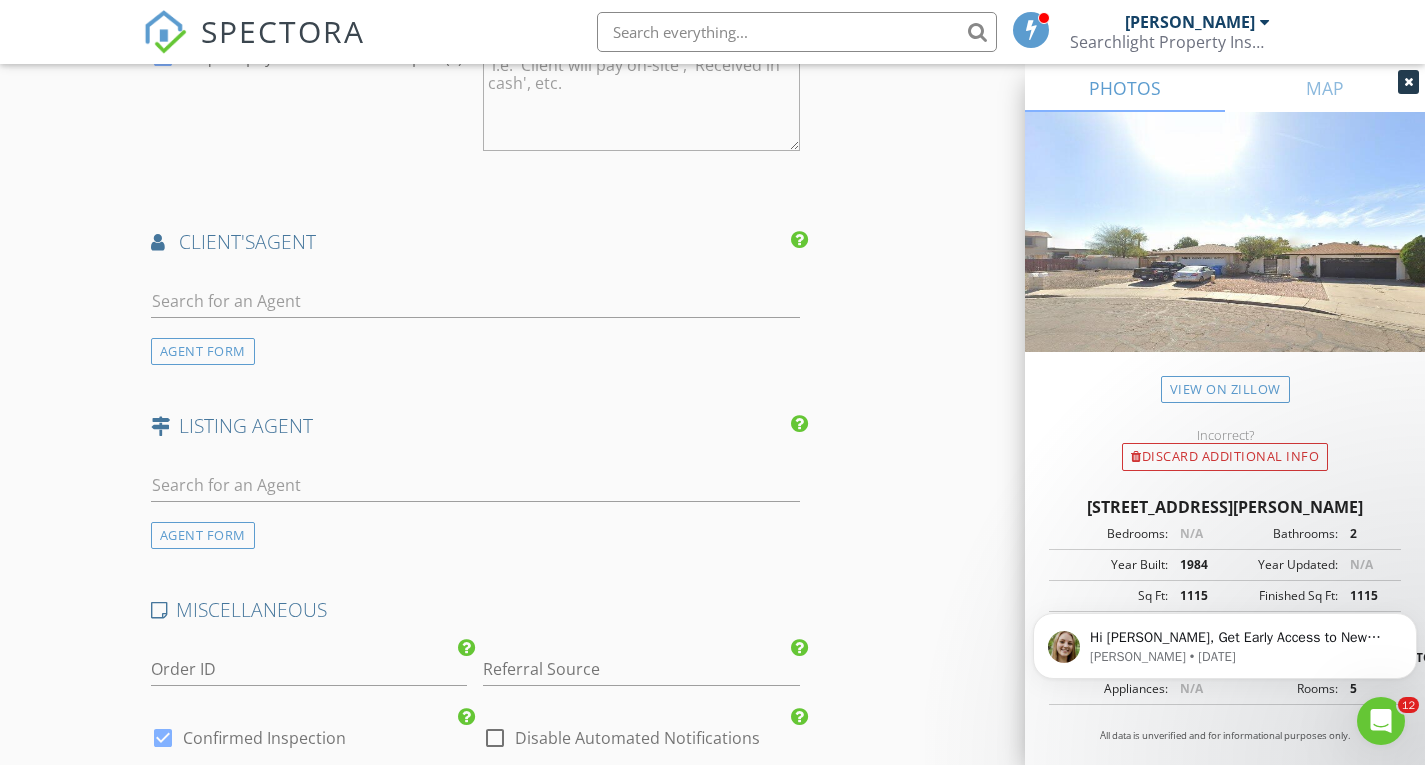 scroll, scrollTop: 2300, scrollLeft: 0, axis: vertical 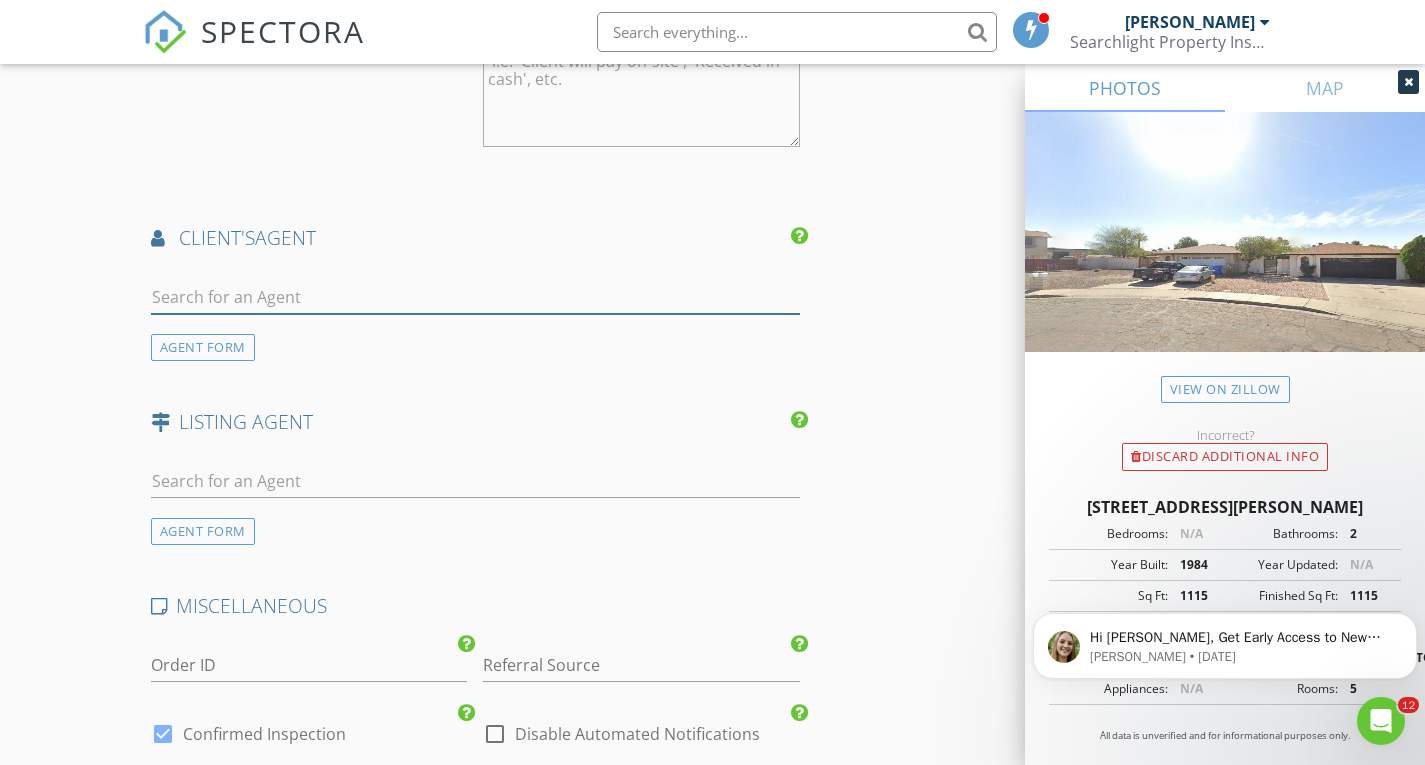 click at bounding box center [475, 297] 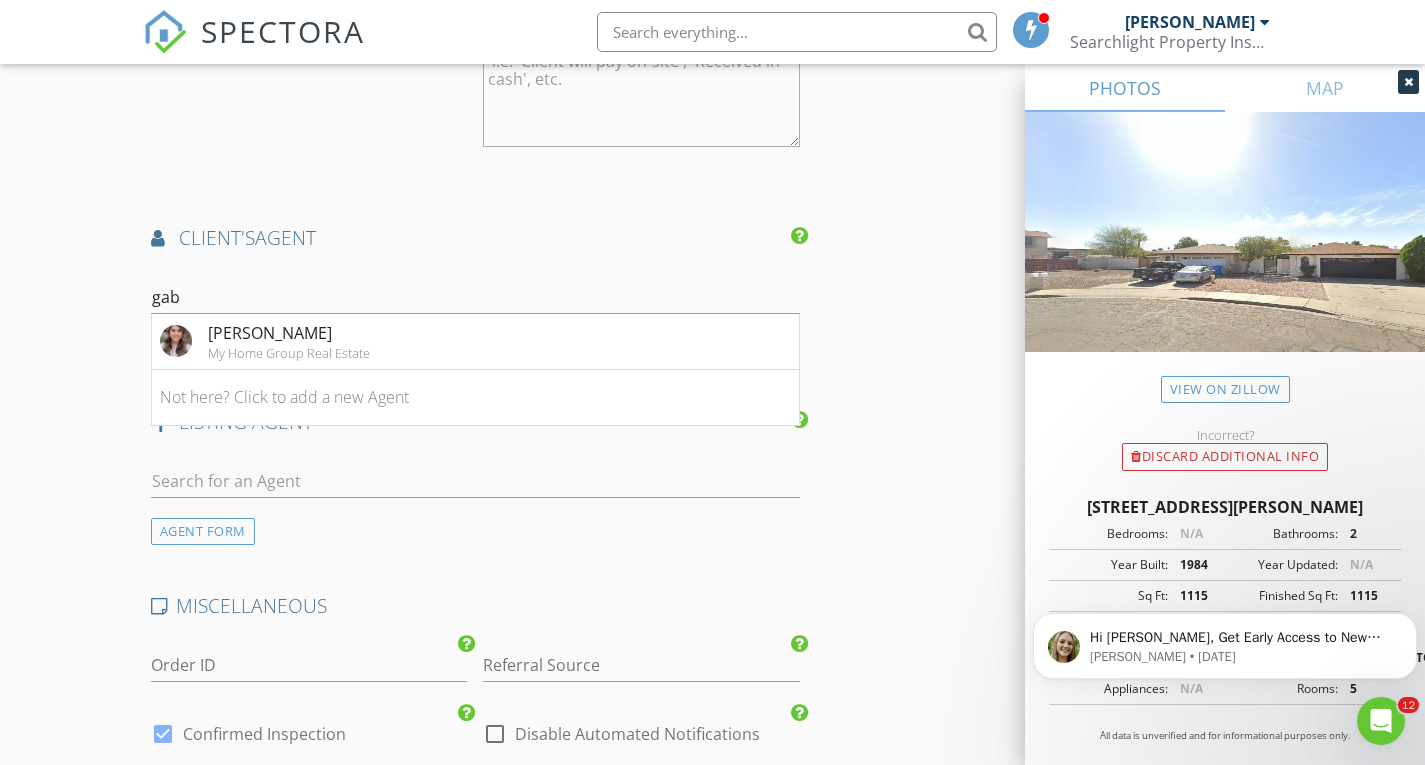 click on "My Home Group Real Estate" at bounding box center [289, 353] 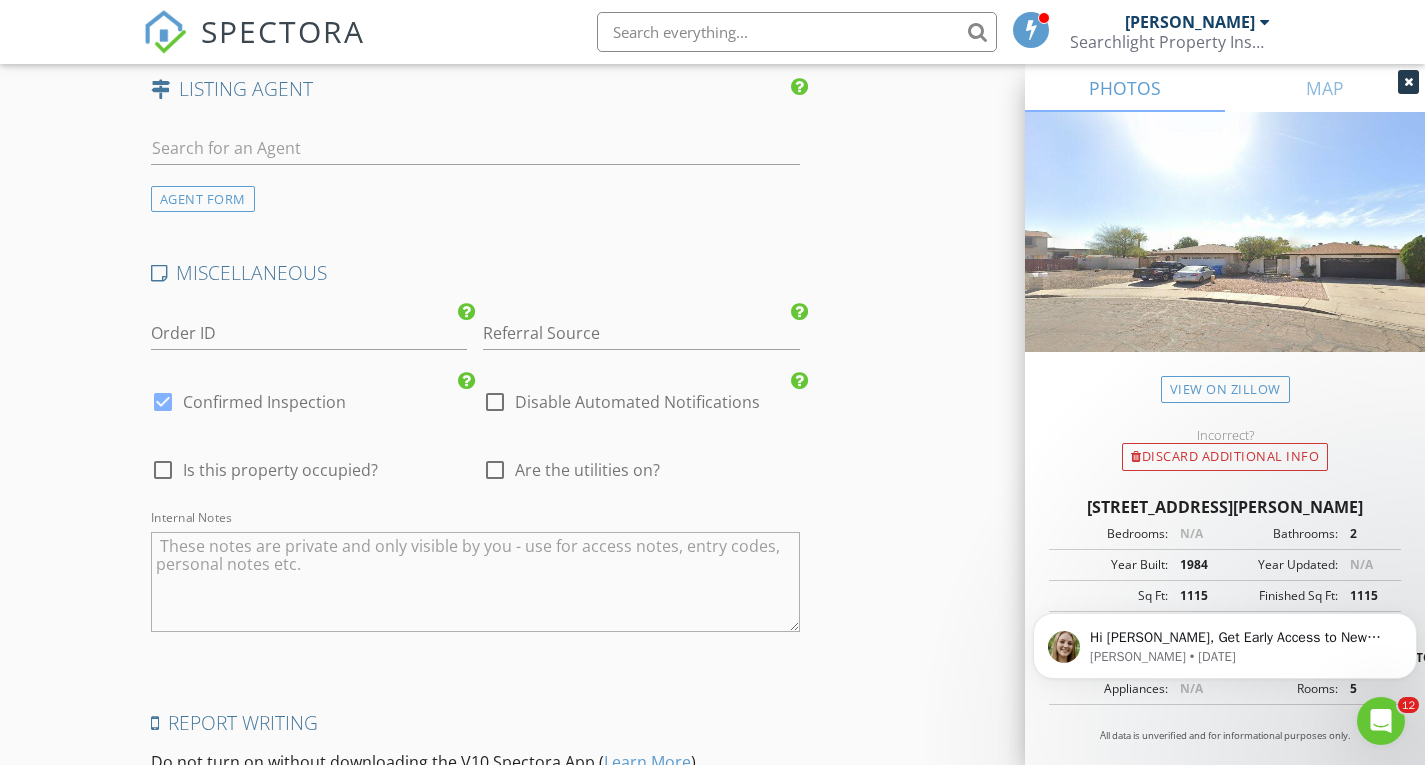 scroll, scrollTop: 3100, scrollLeft: 0, axis: vertical 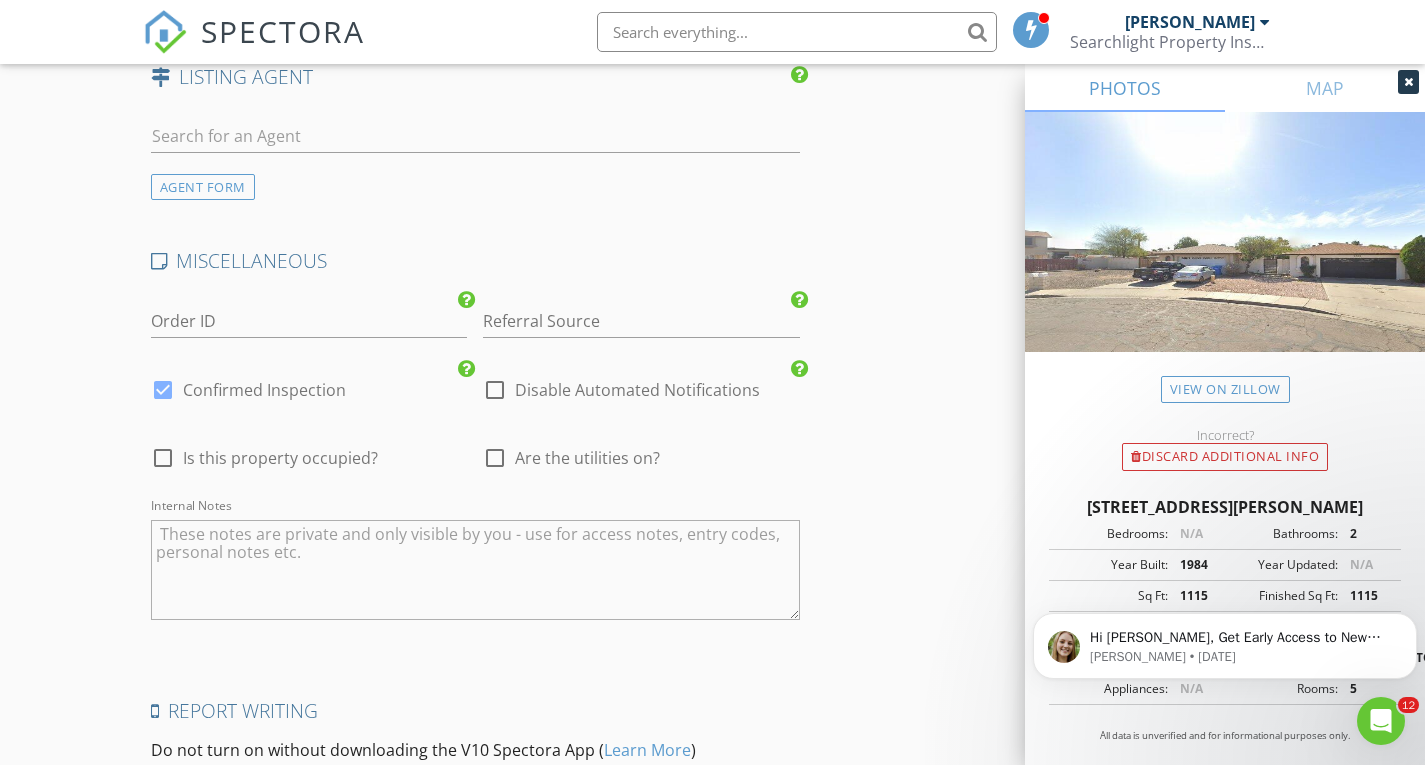 click at bounding box center [495, 458] 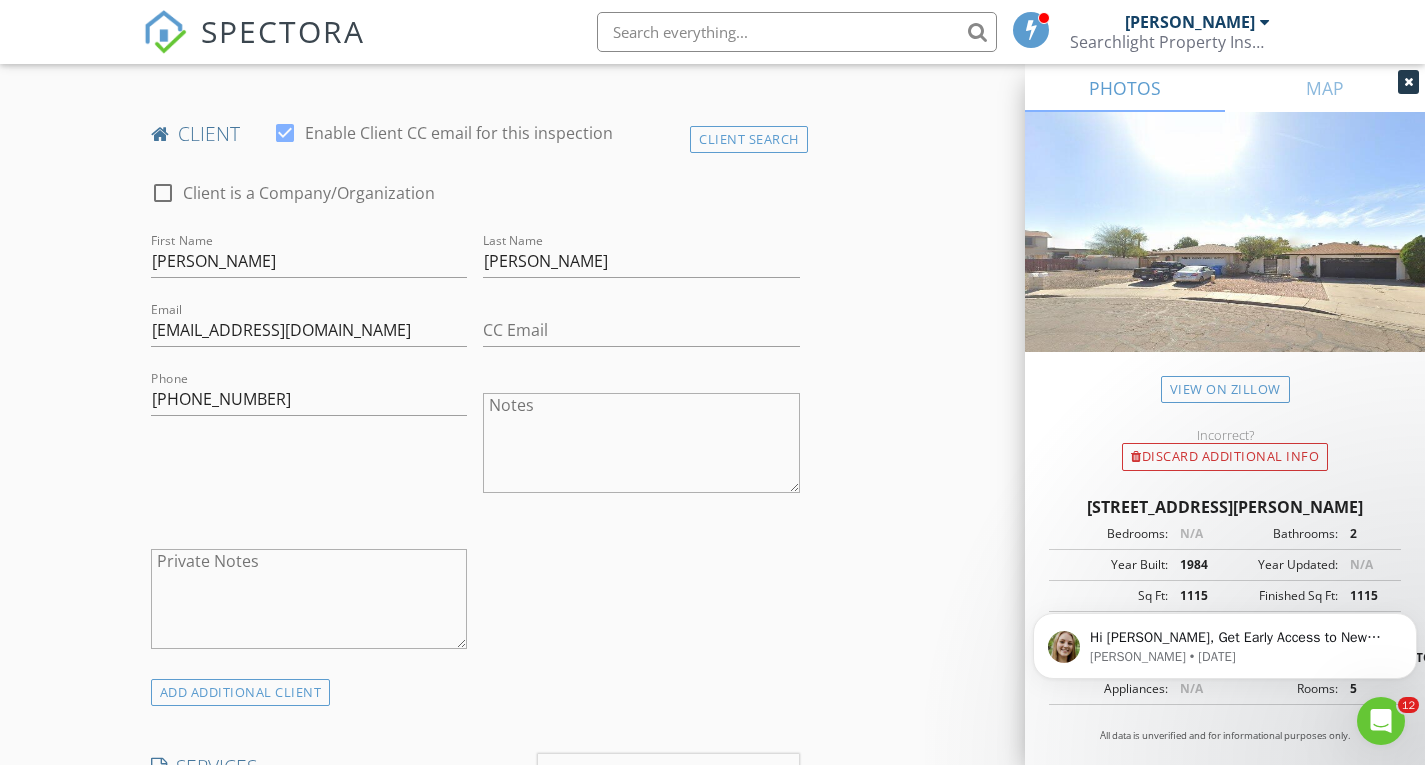 scroll, scrollTop: 944, scrollLeft: 0, axis: vertical 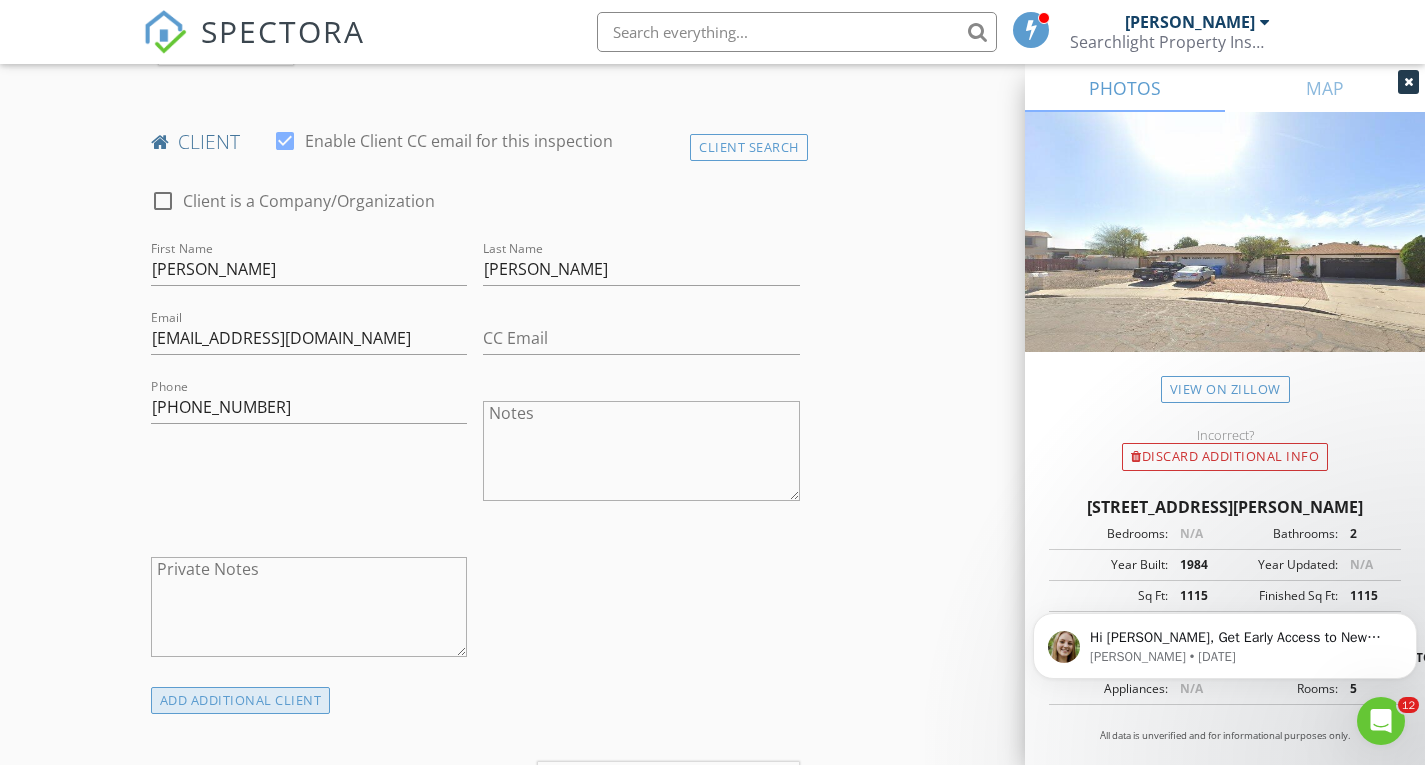 click on "ADD ADDITIONAL client" at bounding box center [241, 700] 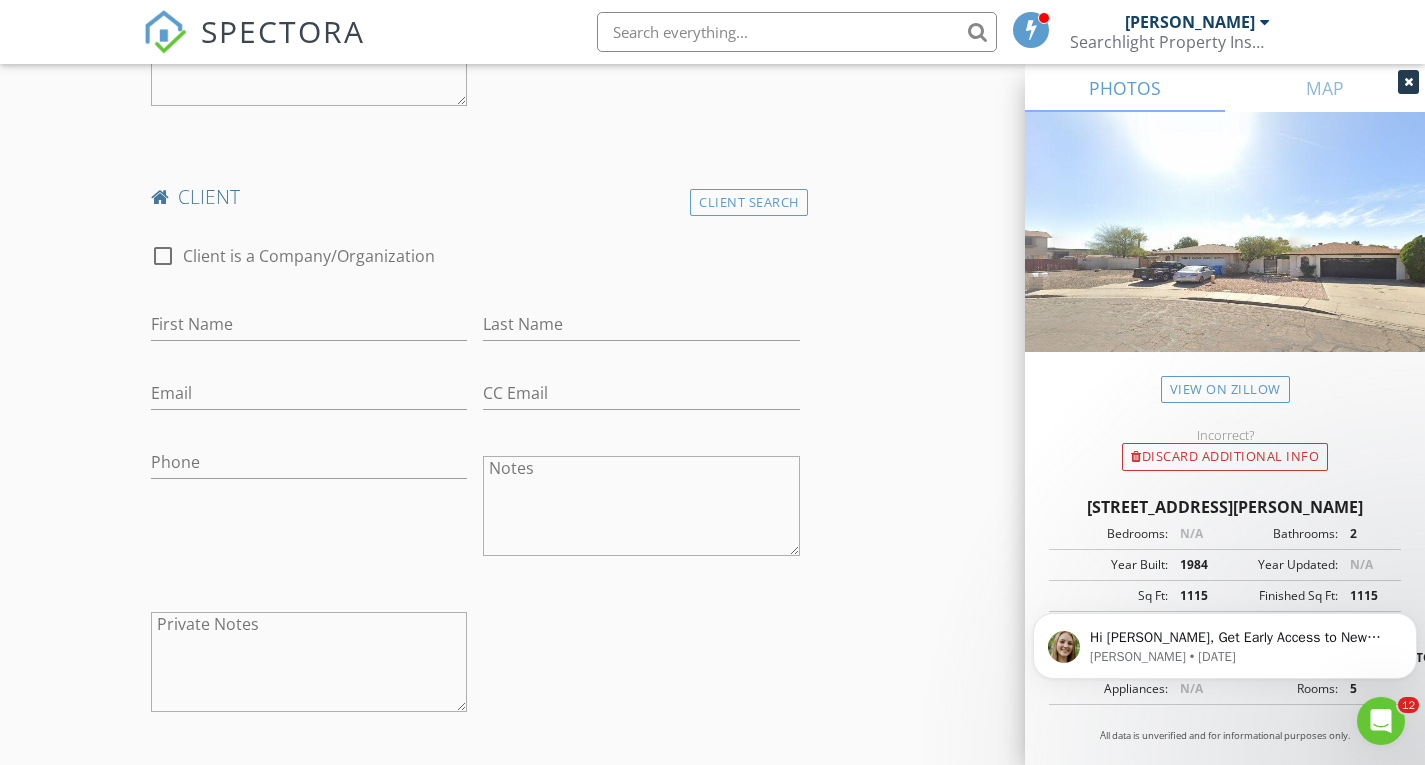 scroll, scrollTop: 1544, scrollLeft: 0, axis: vertical 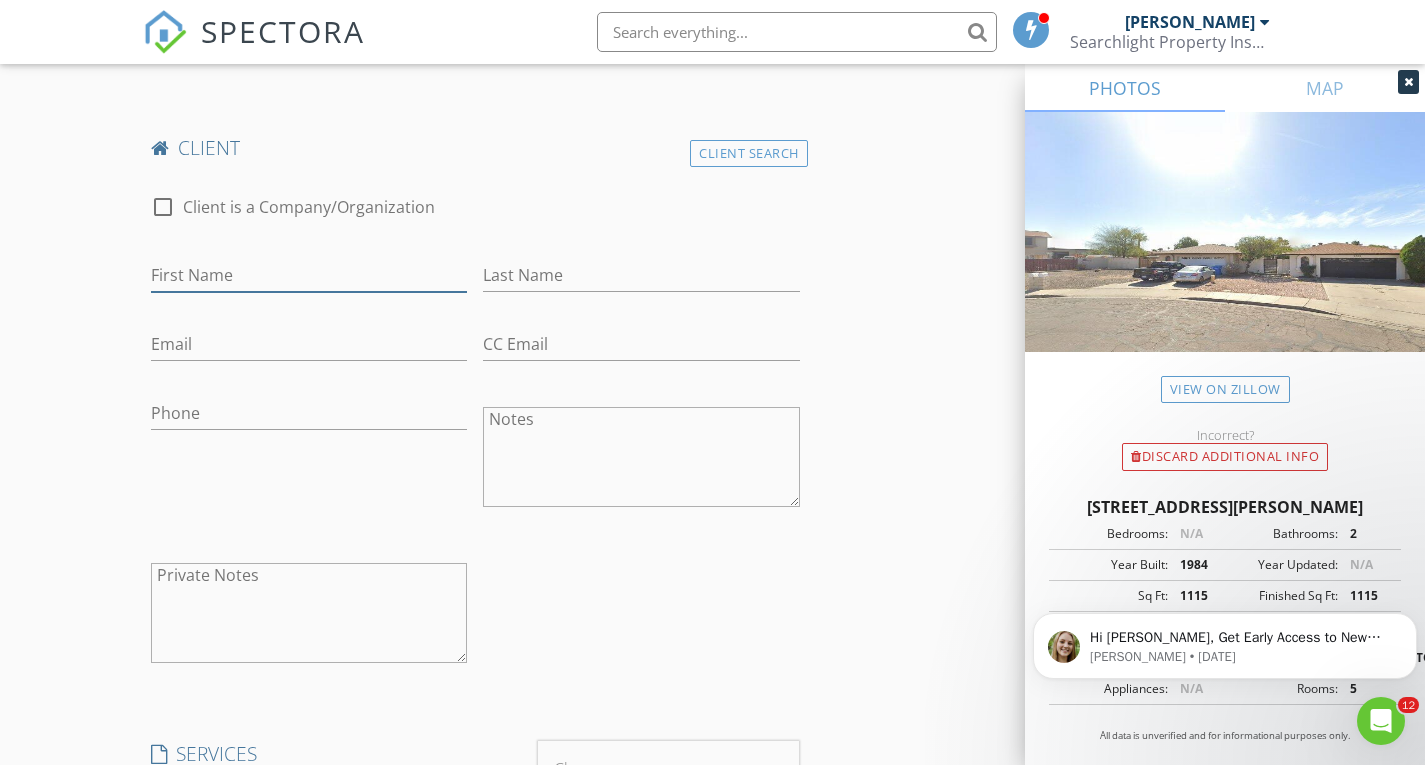 click on "First Name" at bounding box center (309, 275) 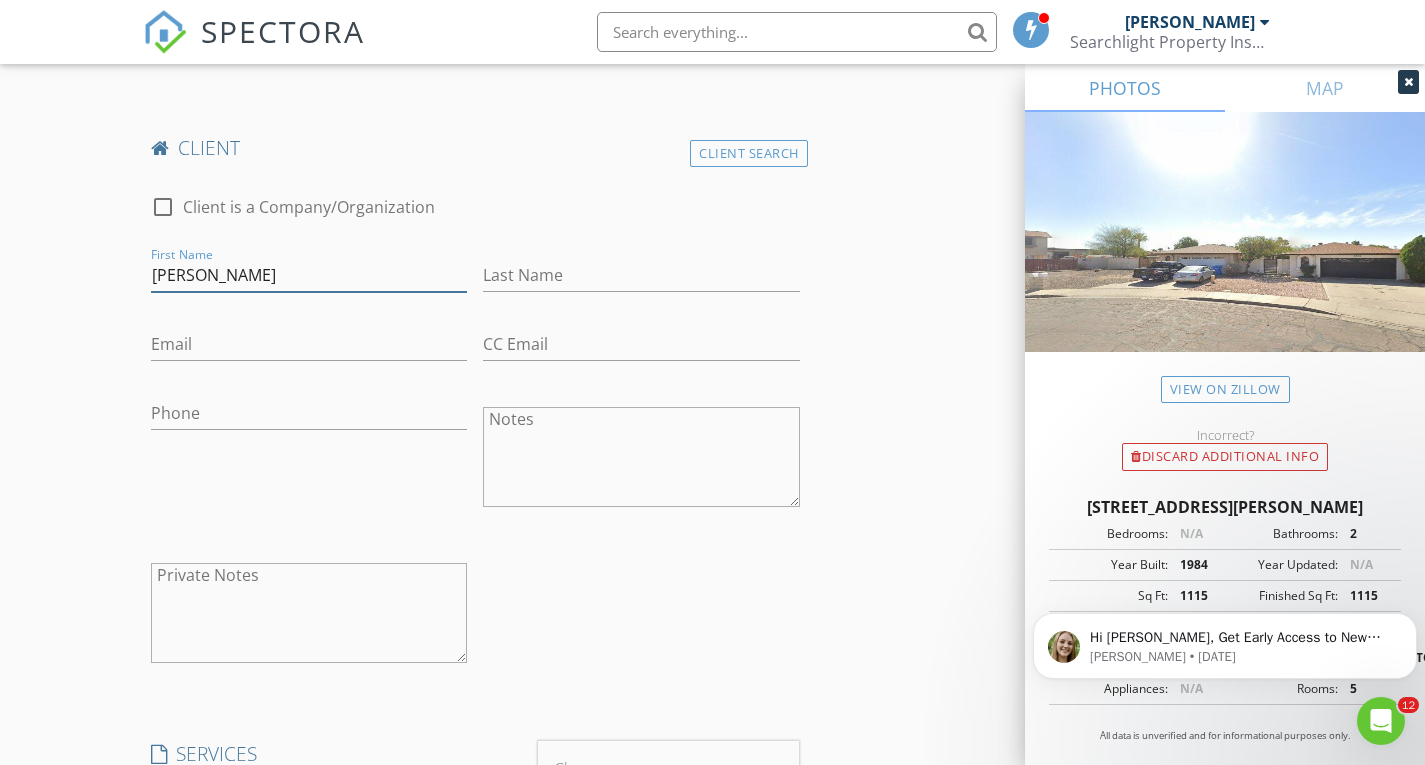 type on "Melissa" 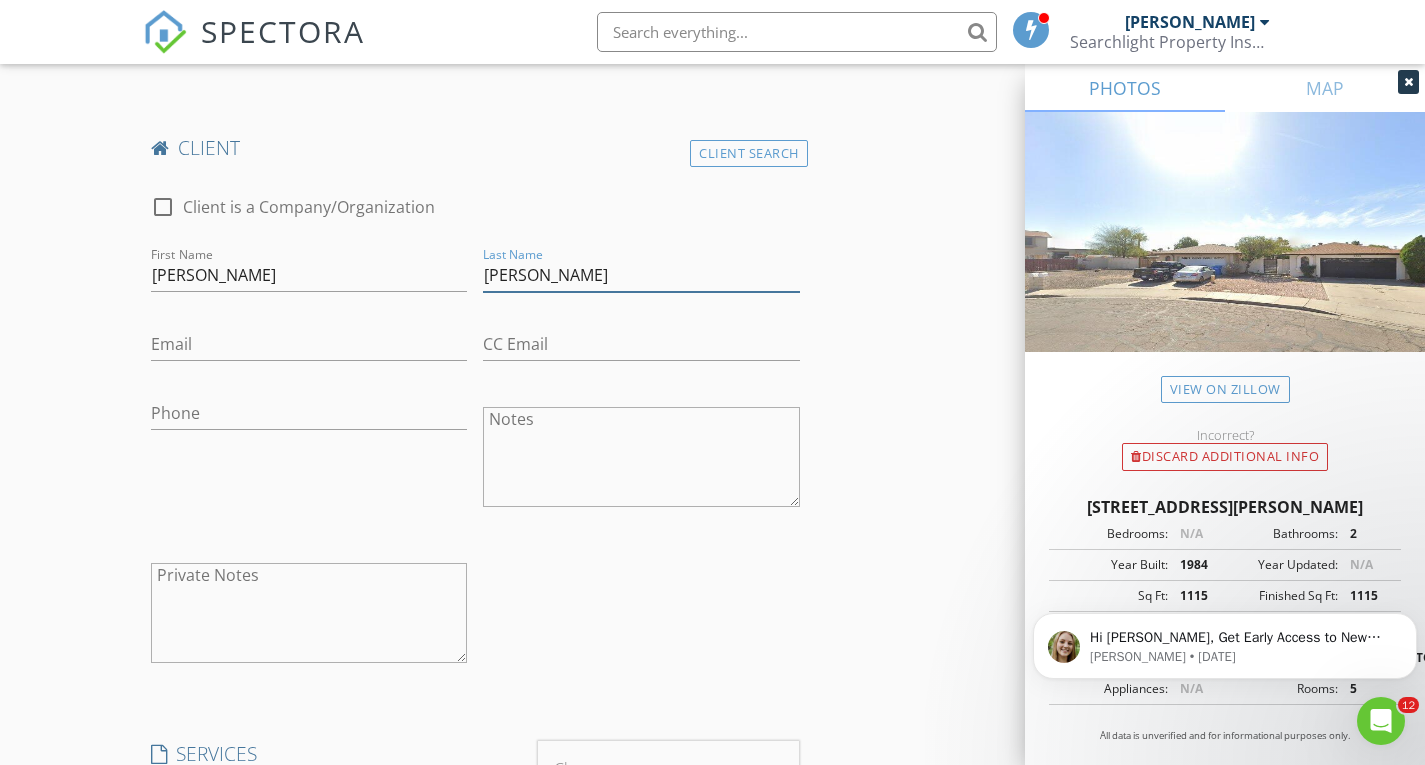 type on "Barreras" 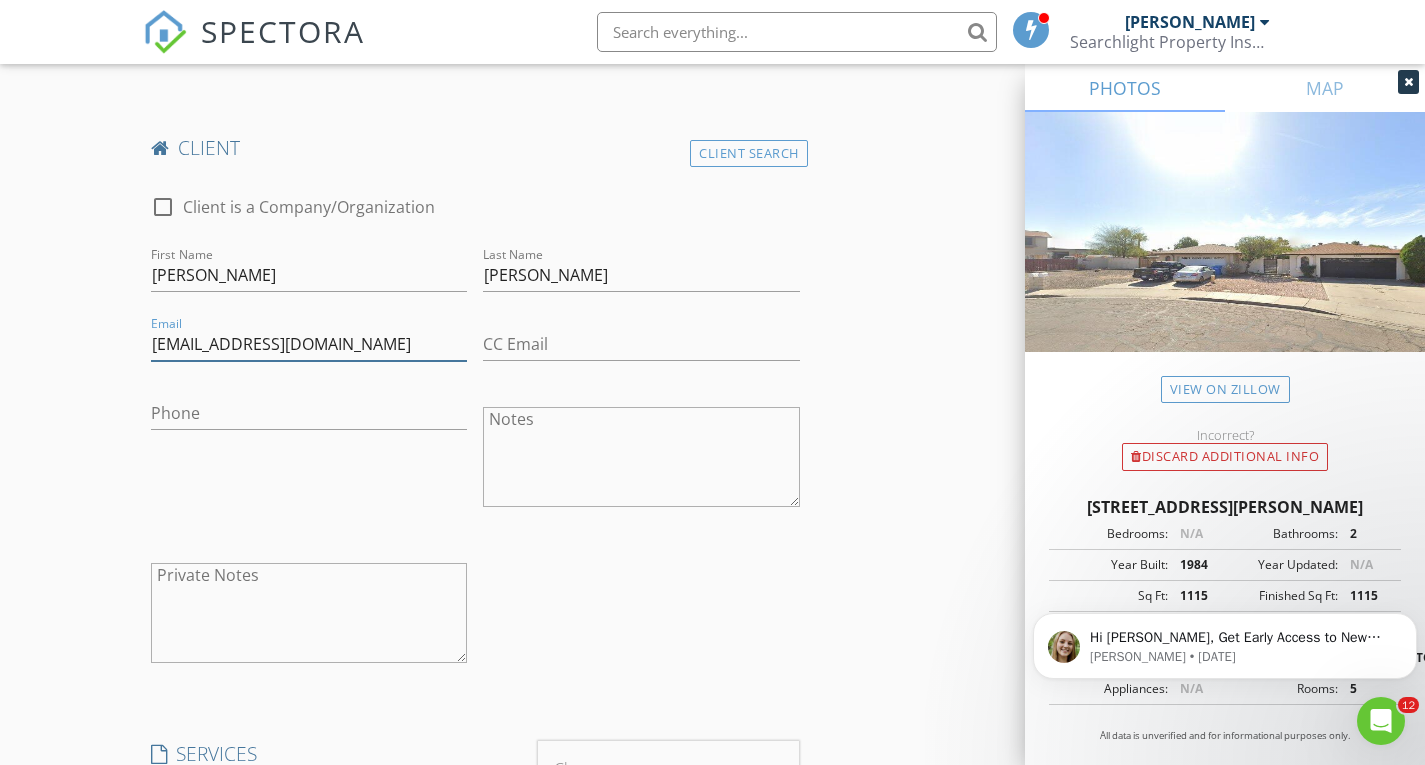 type on "melissa15178.mb@gmail.com" 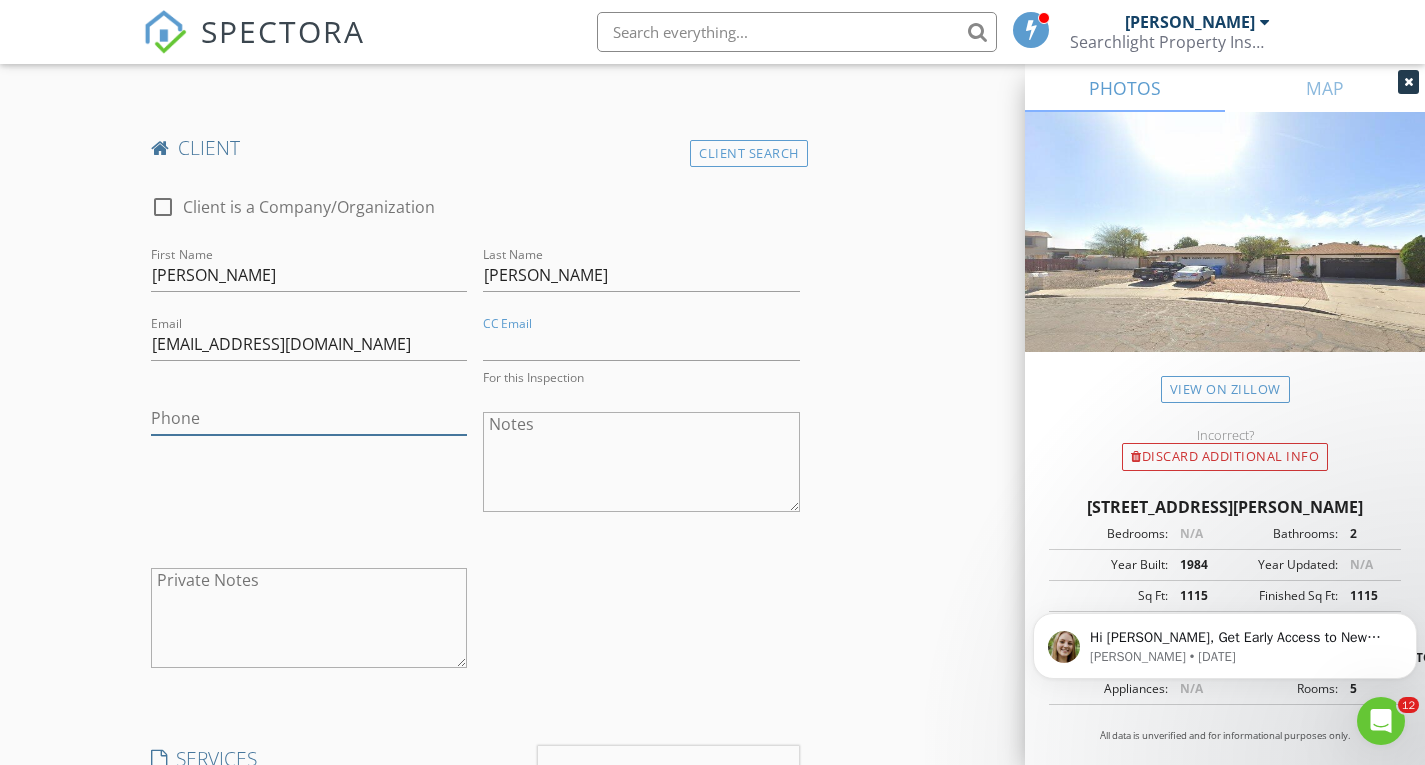click on "Phone" at bounding box center (309, 418) 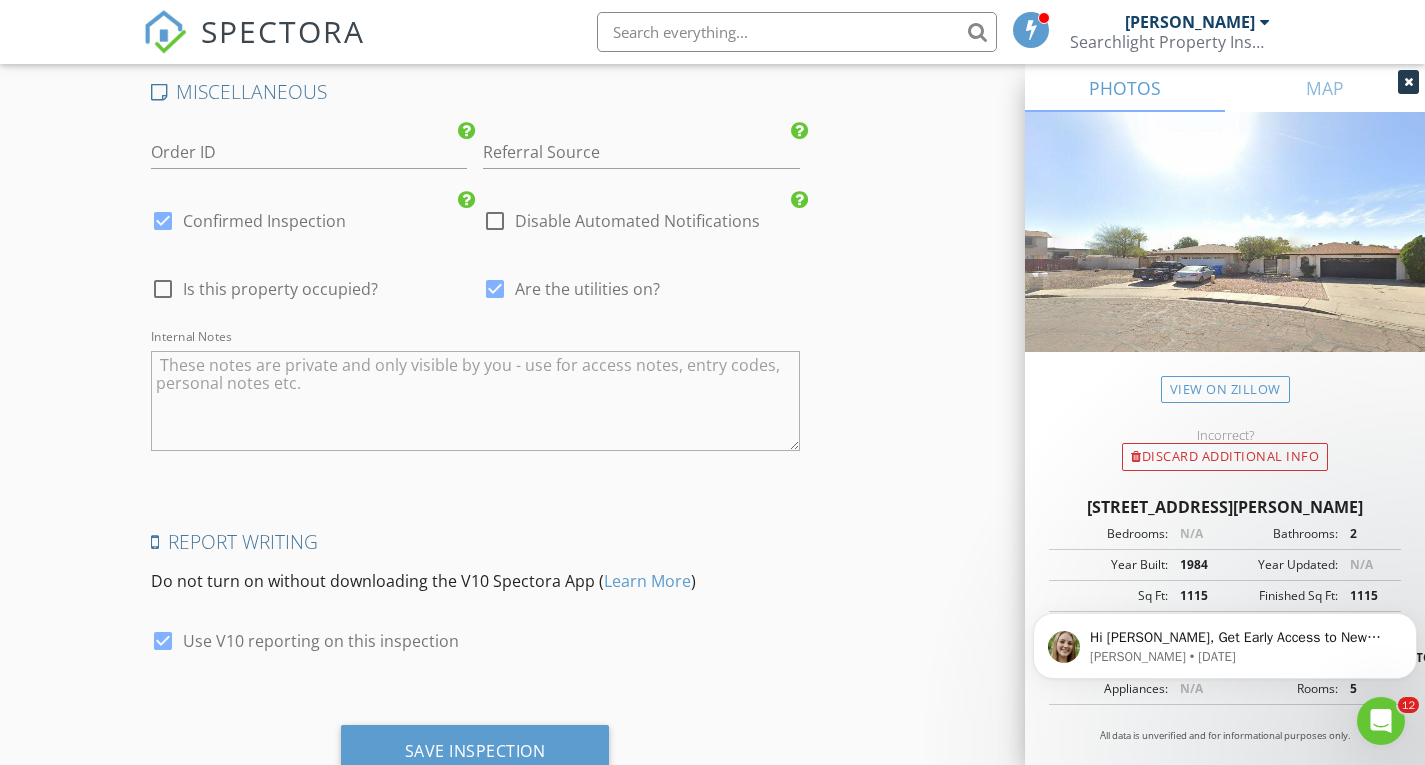scroll, scrollTop: 3923, scrollLeft: 0, axis: vertical 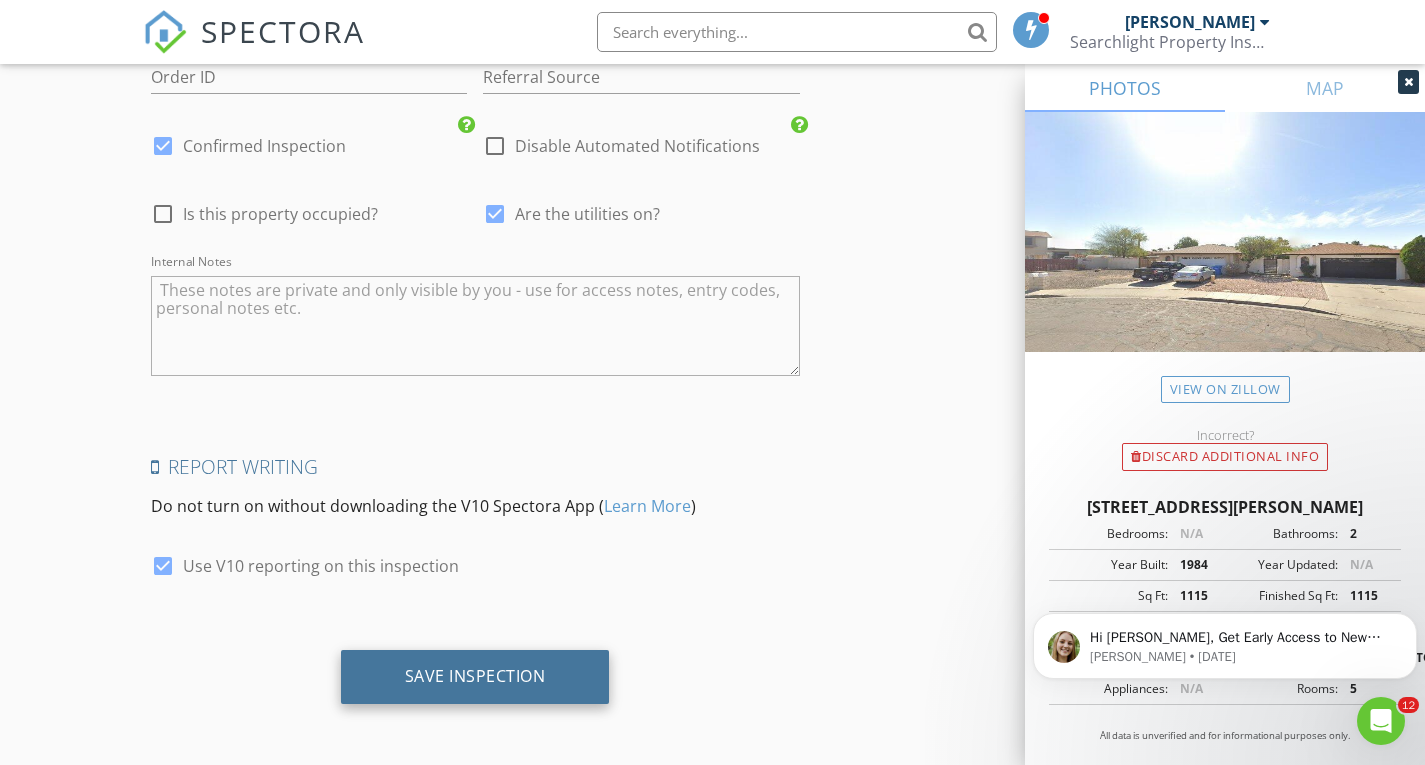 type on "602-501-2226" 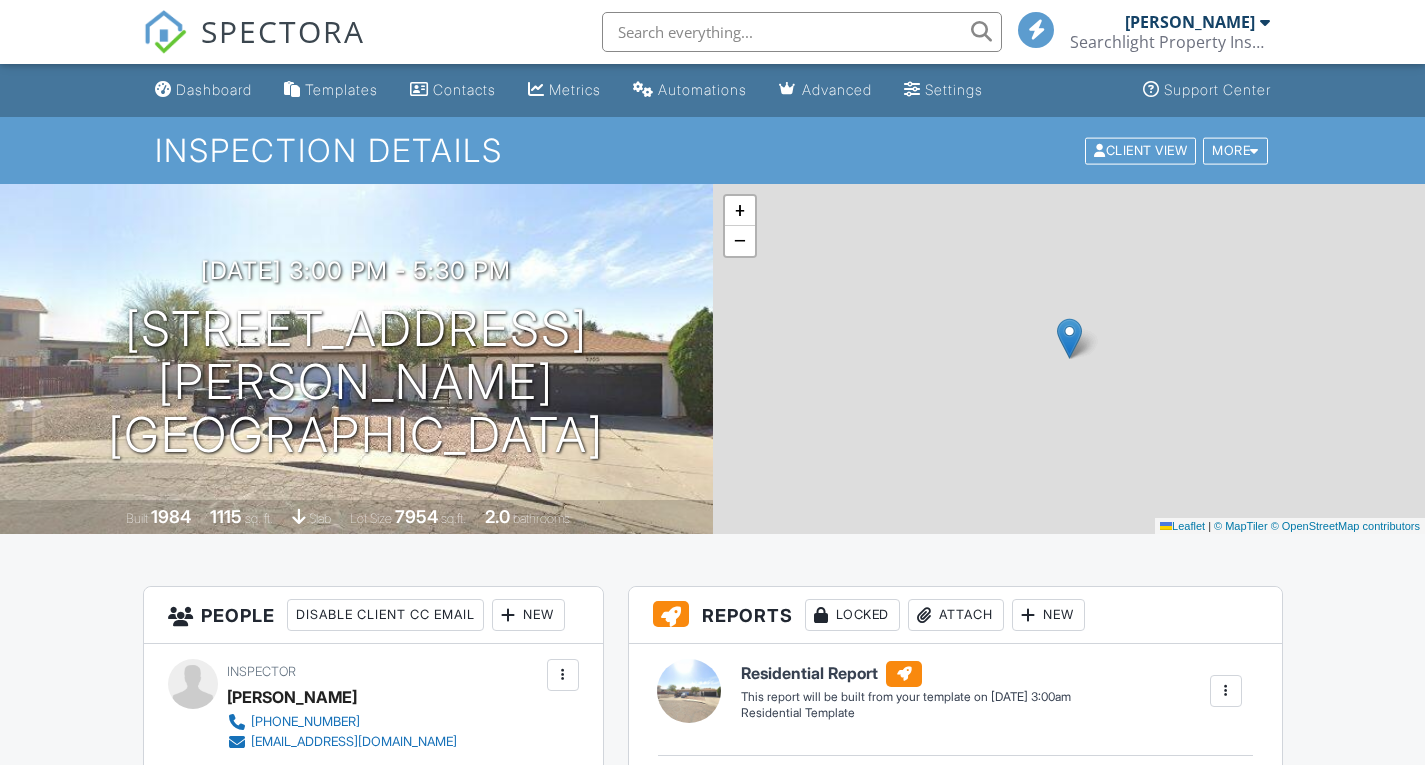 scroll, scrollTop: 0, scrollLeft: 0, axis: both 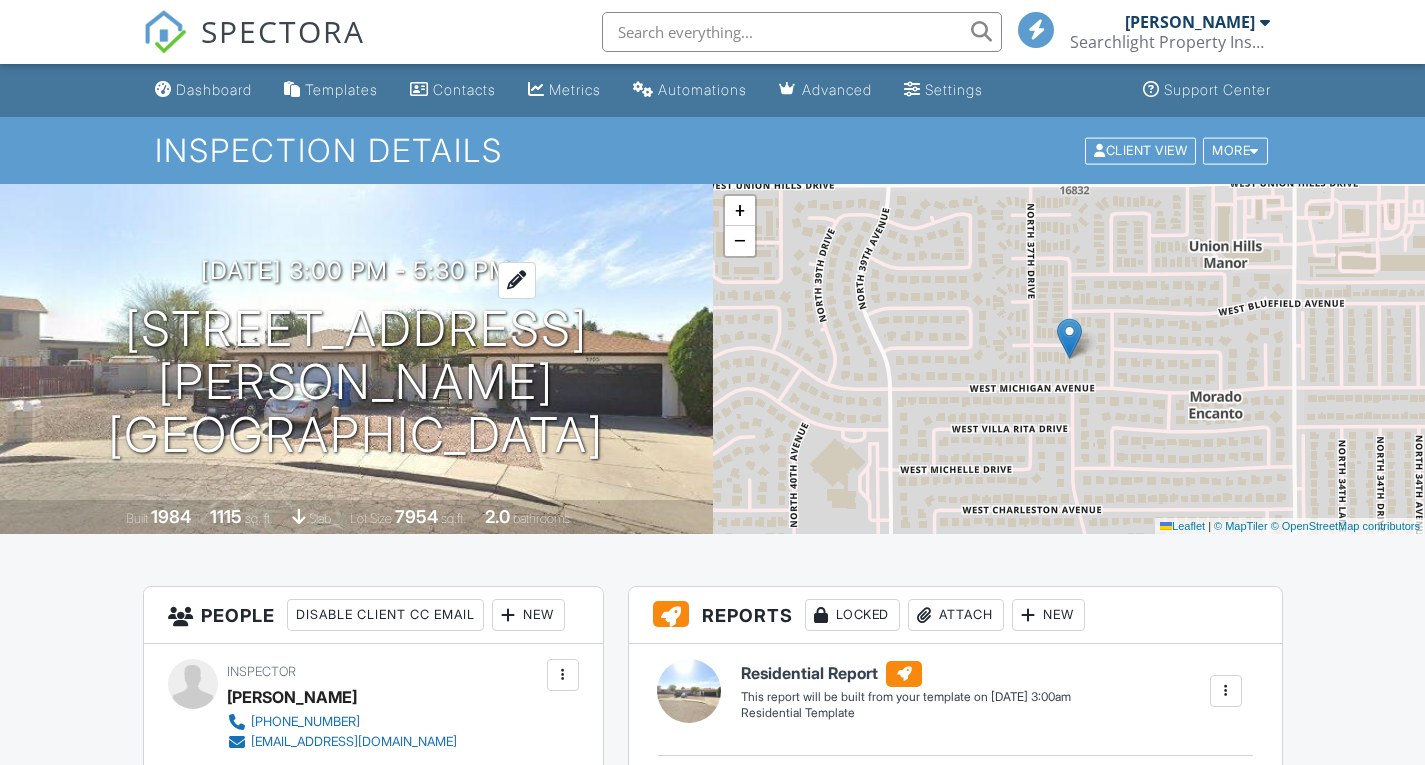 click on "07/15/2025  3:00 pm
- 5:30 pm" at bounding box center (356, 270) 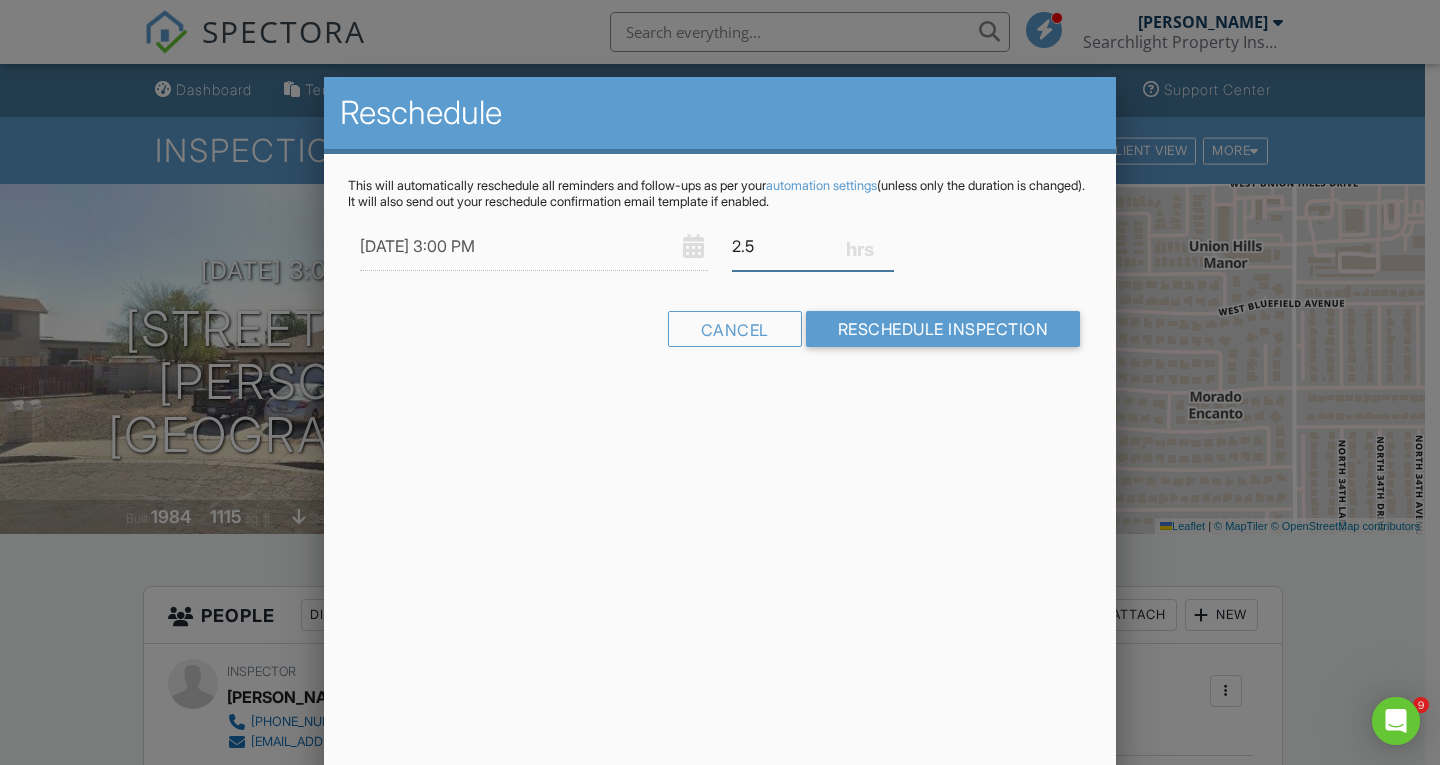 drag, startPoint x: 787, startPoint y: 241, endPoint x: 645, endPoint y: 255, distance: 142.68848 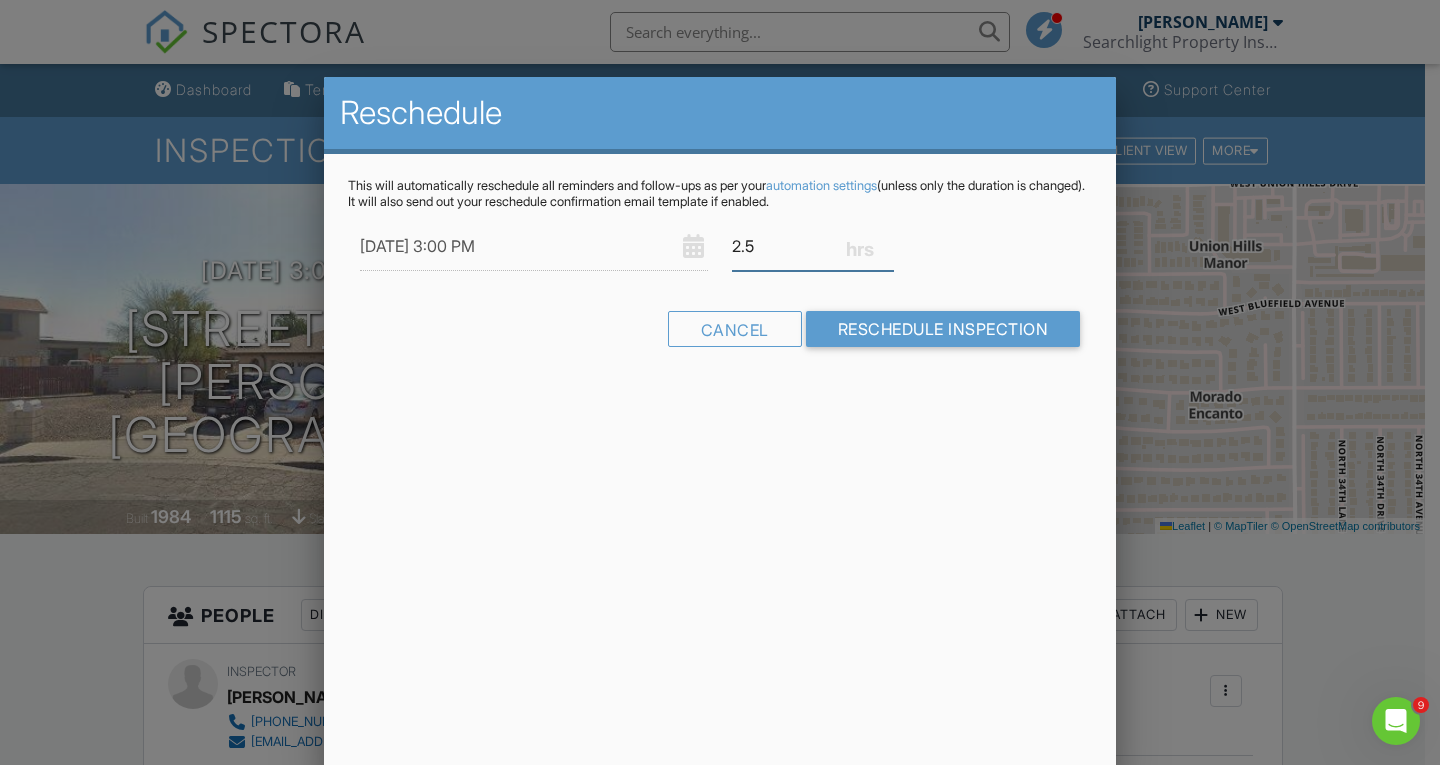 scroll, scrollTop: 0, scrollLeft: 0, axis: both 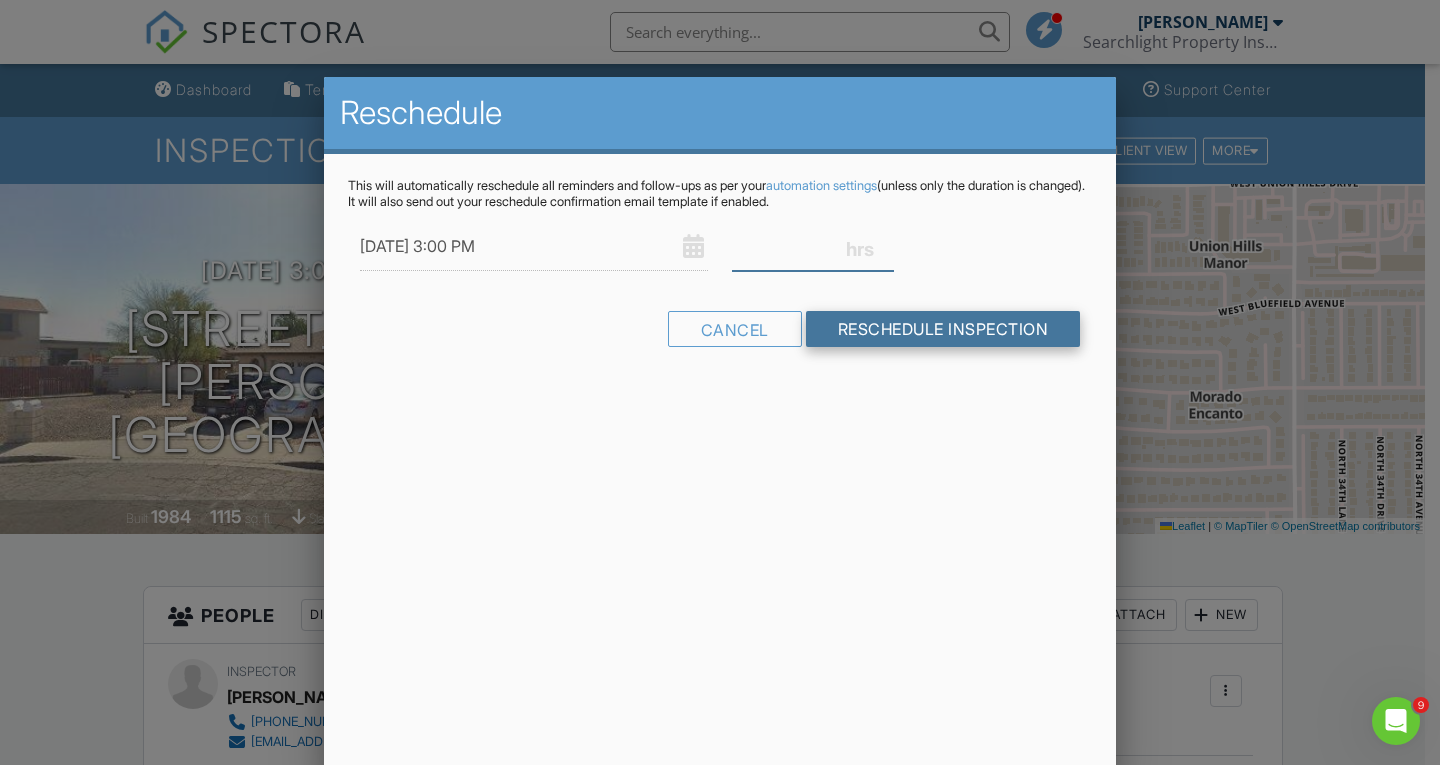 type 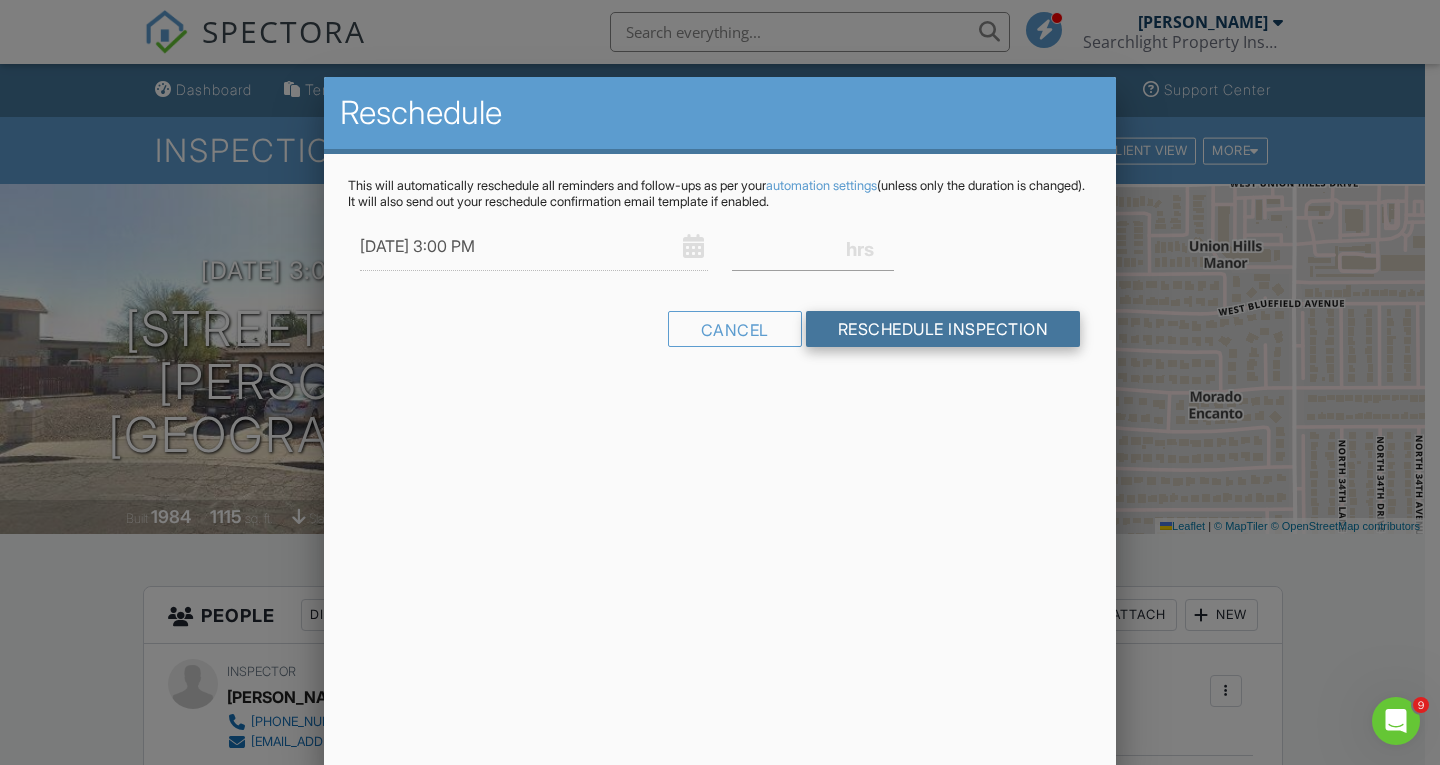 click on "Reschedule Inspection" at bounding box center (943, 329) 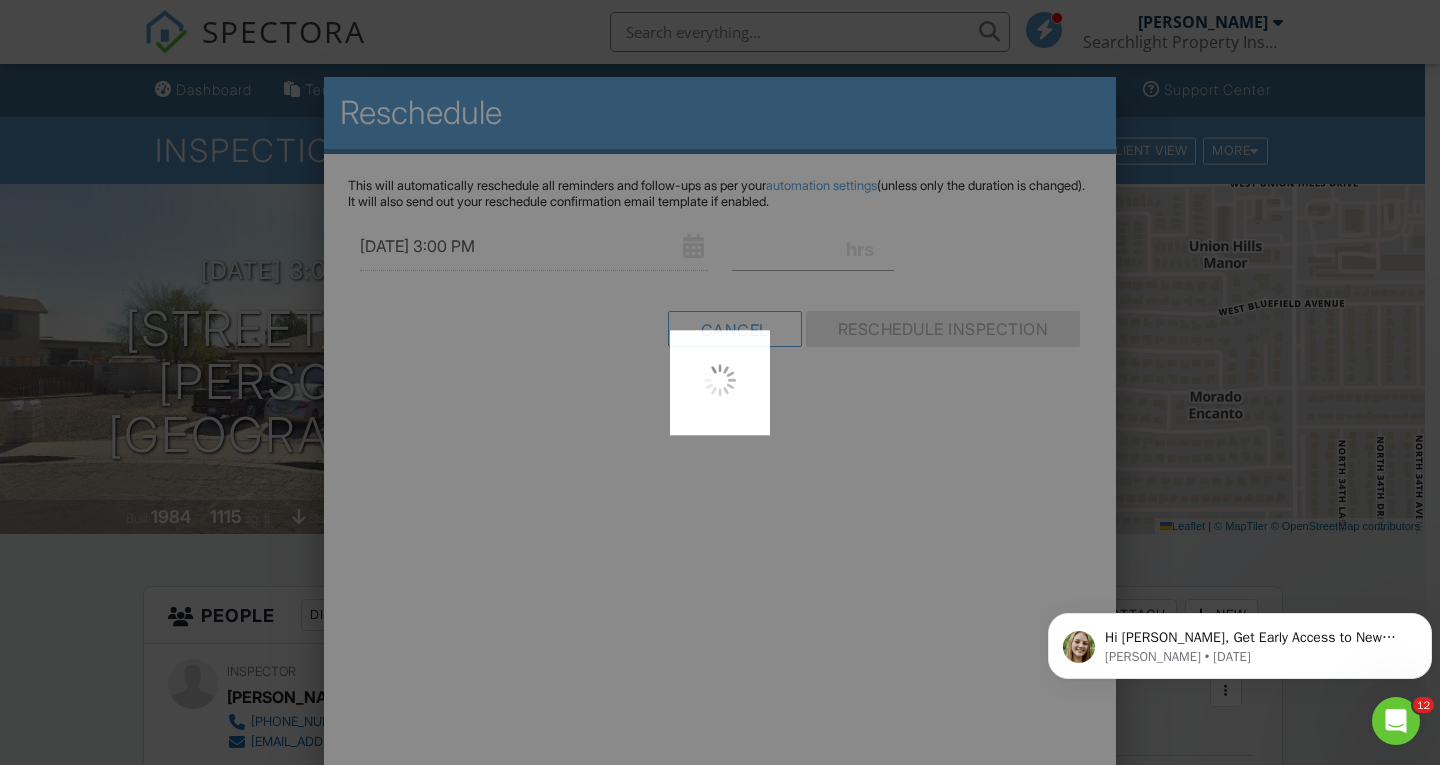 scroll, scrollTop: 0, scrollLeft: 0, axis: both 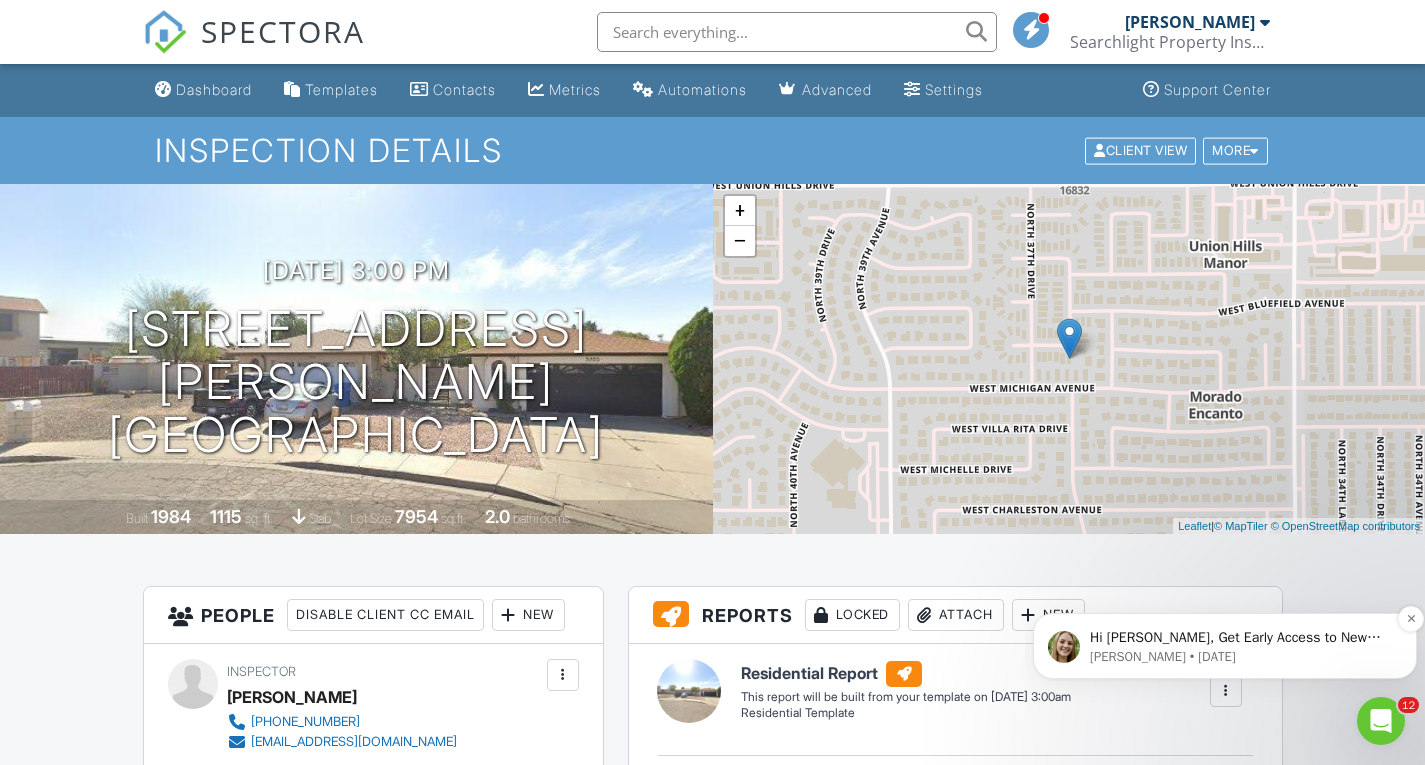click on "Hi Brett, Get Early Access to New Report Writing Features &amp; Updates Want to be the first to try Spectora’s latest updates? Join our early access group and be the first to use new features before they’re released. Features and updates coming soon that you will get early access to include: Update: The upgraded Rapid Fire Camera, New: Photo preview before adding images to a report, New: The .5 camera lens" at bounding box center [1241, 638] 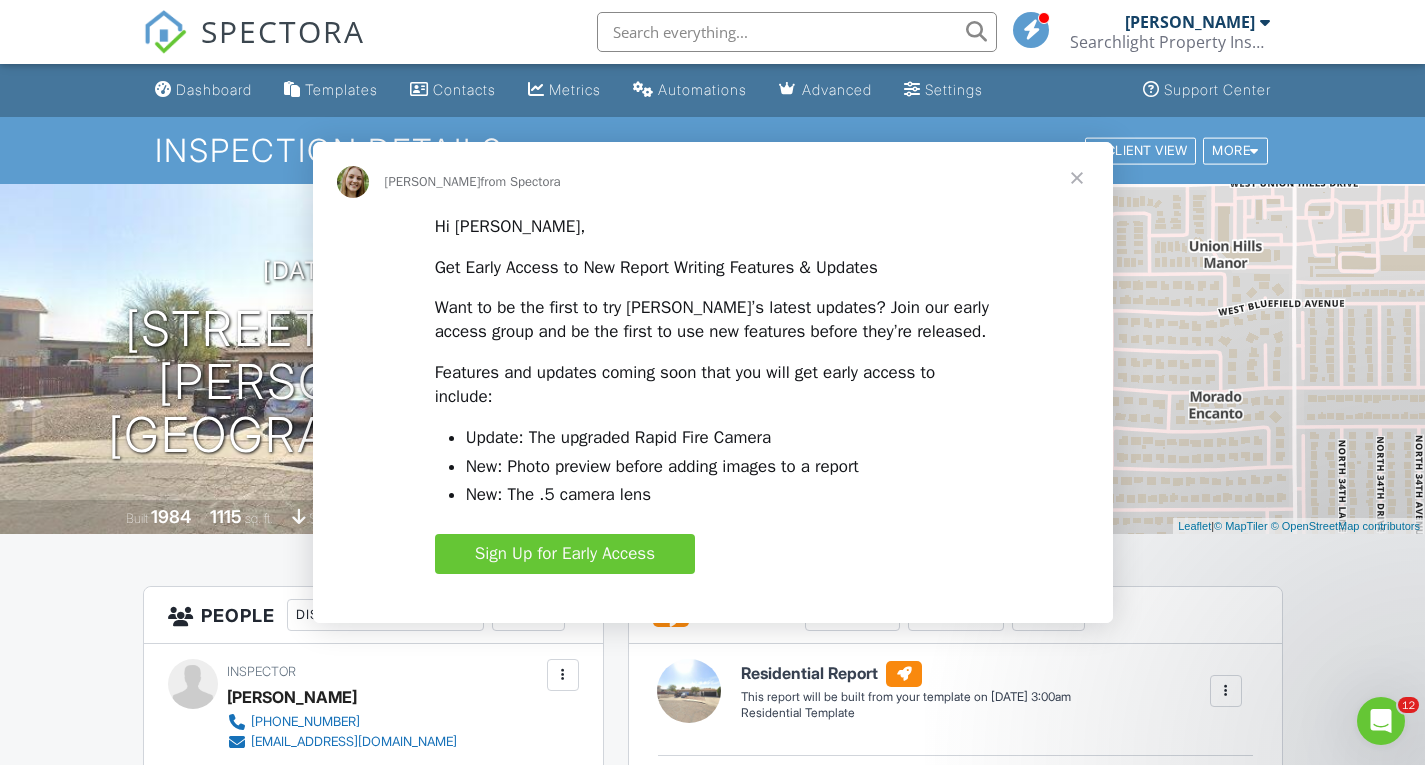 scroll, scrollTop: 0, scrollLeft: 0, axis: both 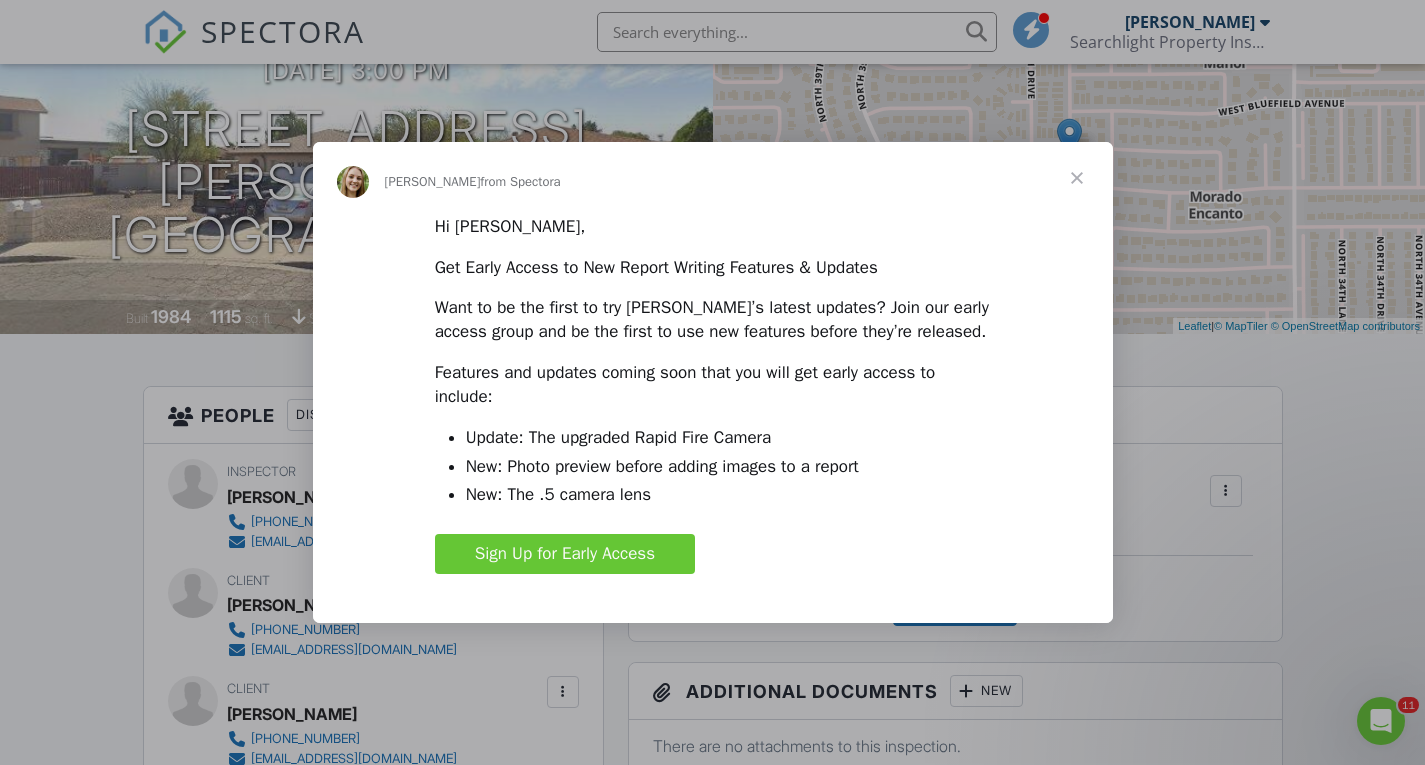 click at bounding box center (1077, 178) 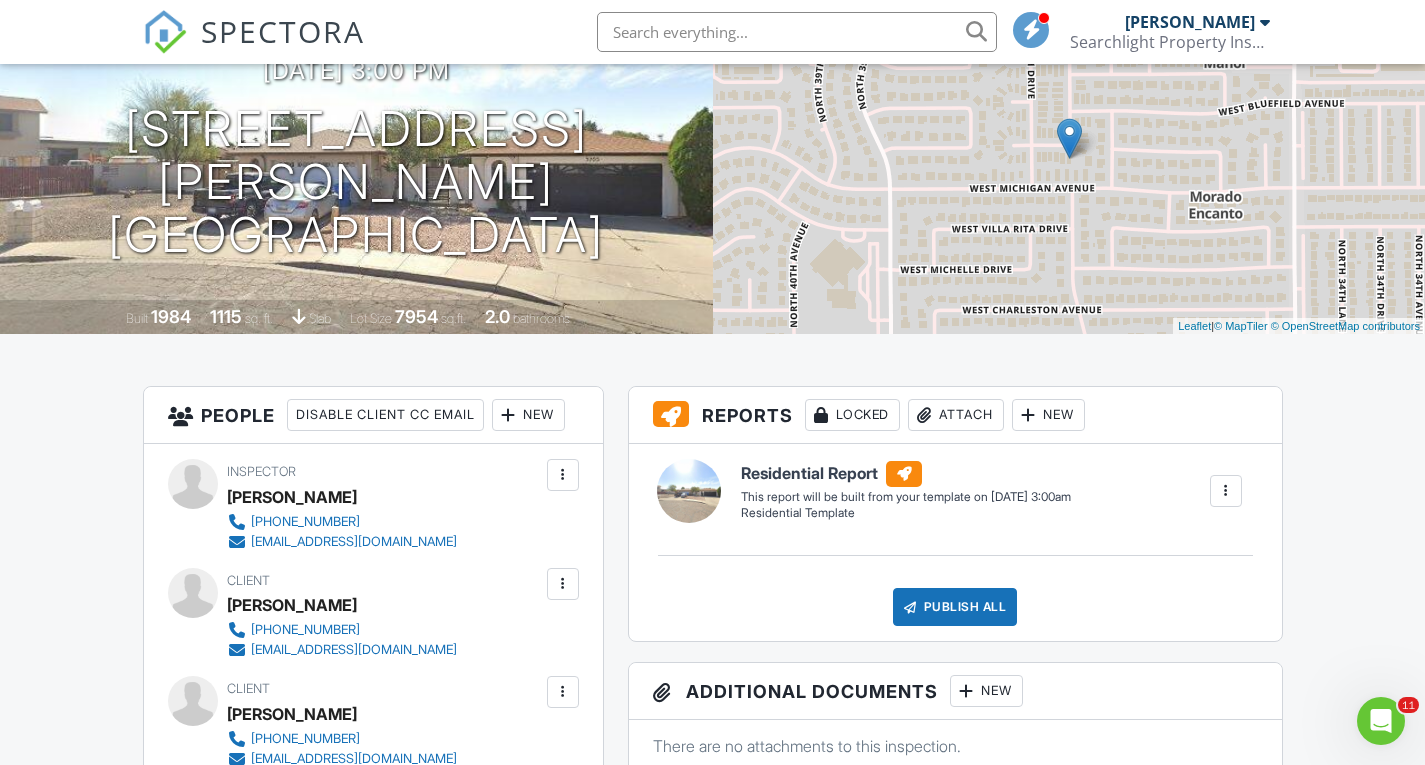 click on "SPECTORA" at bounding box center [283, 31] 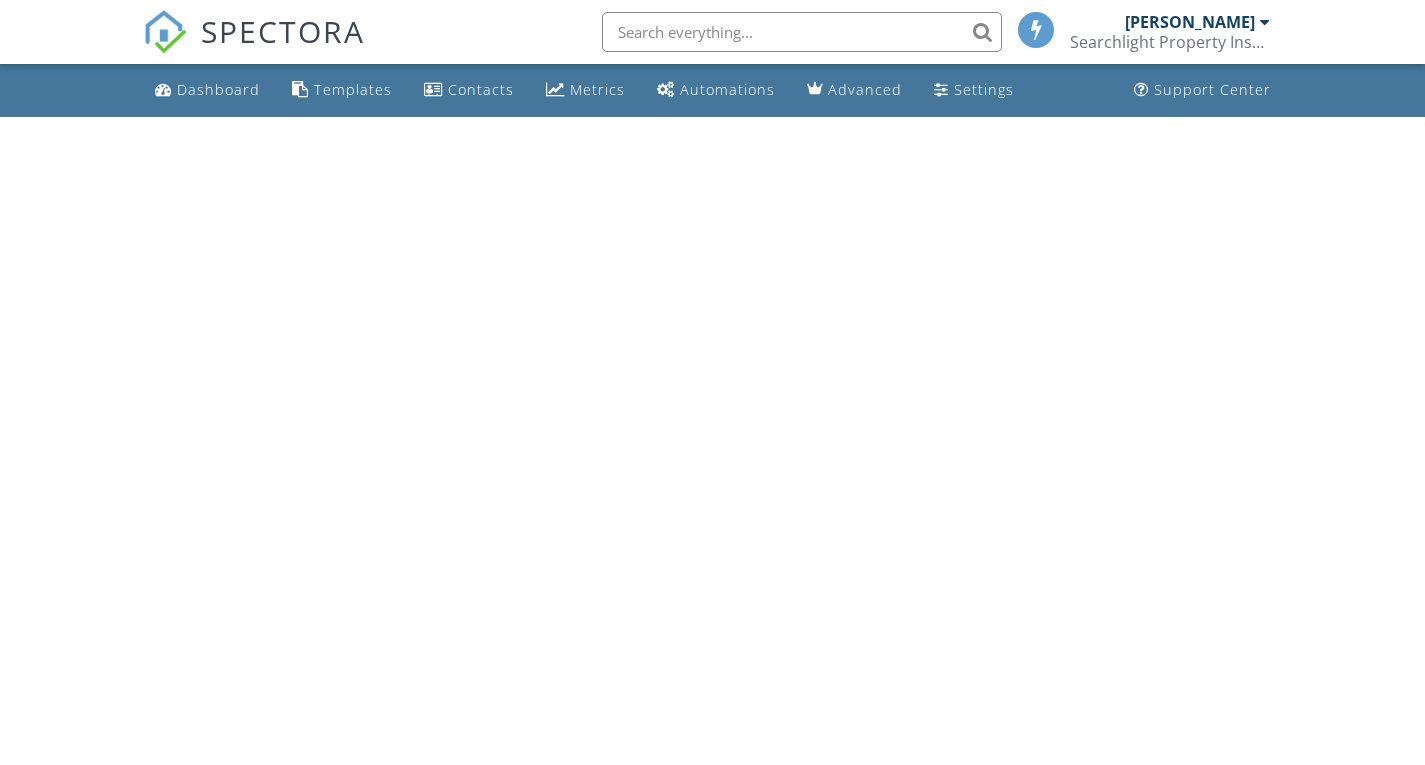 scroll, scrollTop: 0, scrollLeft: 0, axis: both 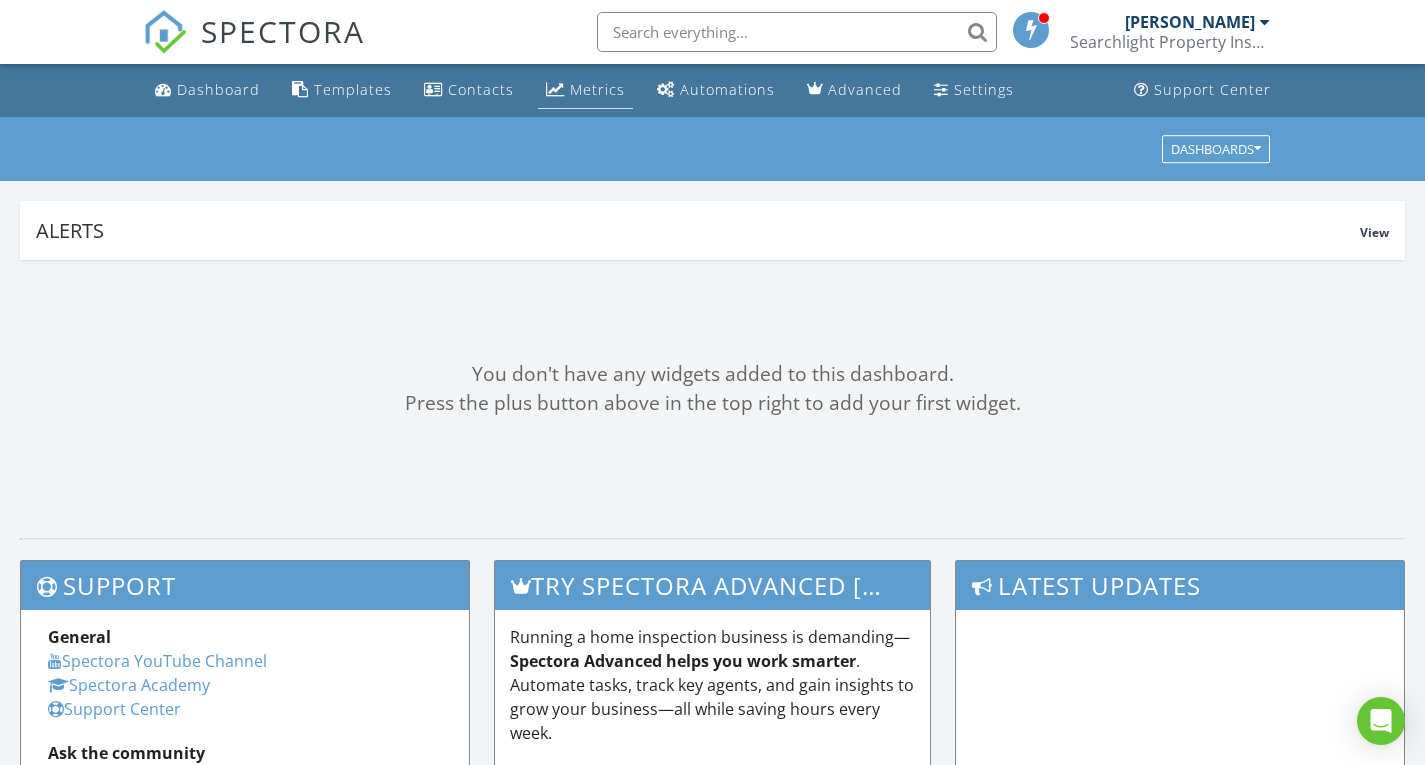 click on "Metrics" at bounding box center (597, 89) 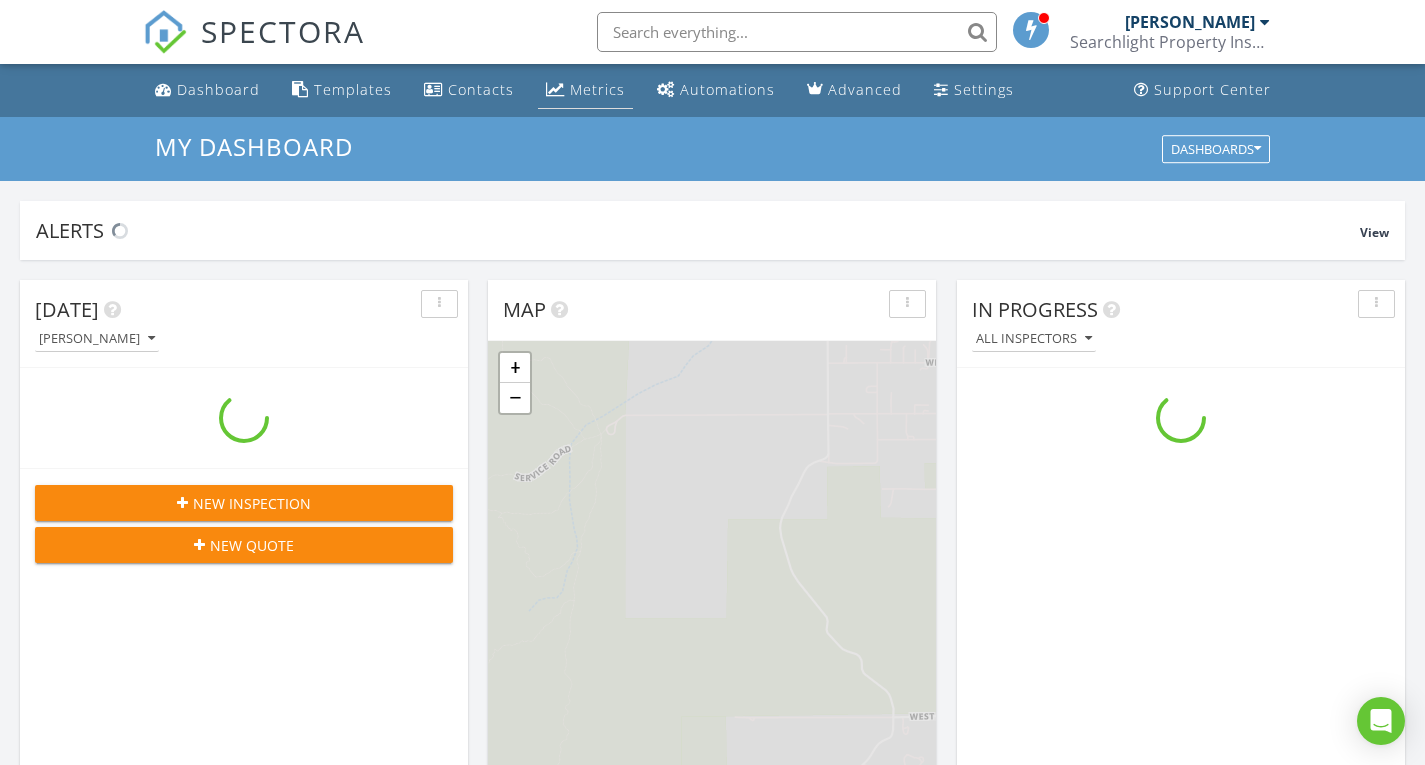 scroll, scrollTop: 10, scrollLeft: 10, axis: both 